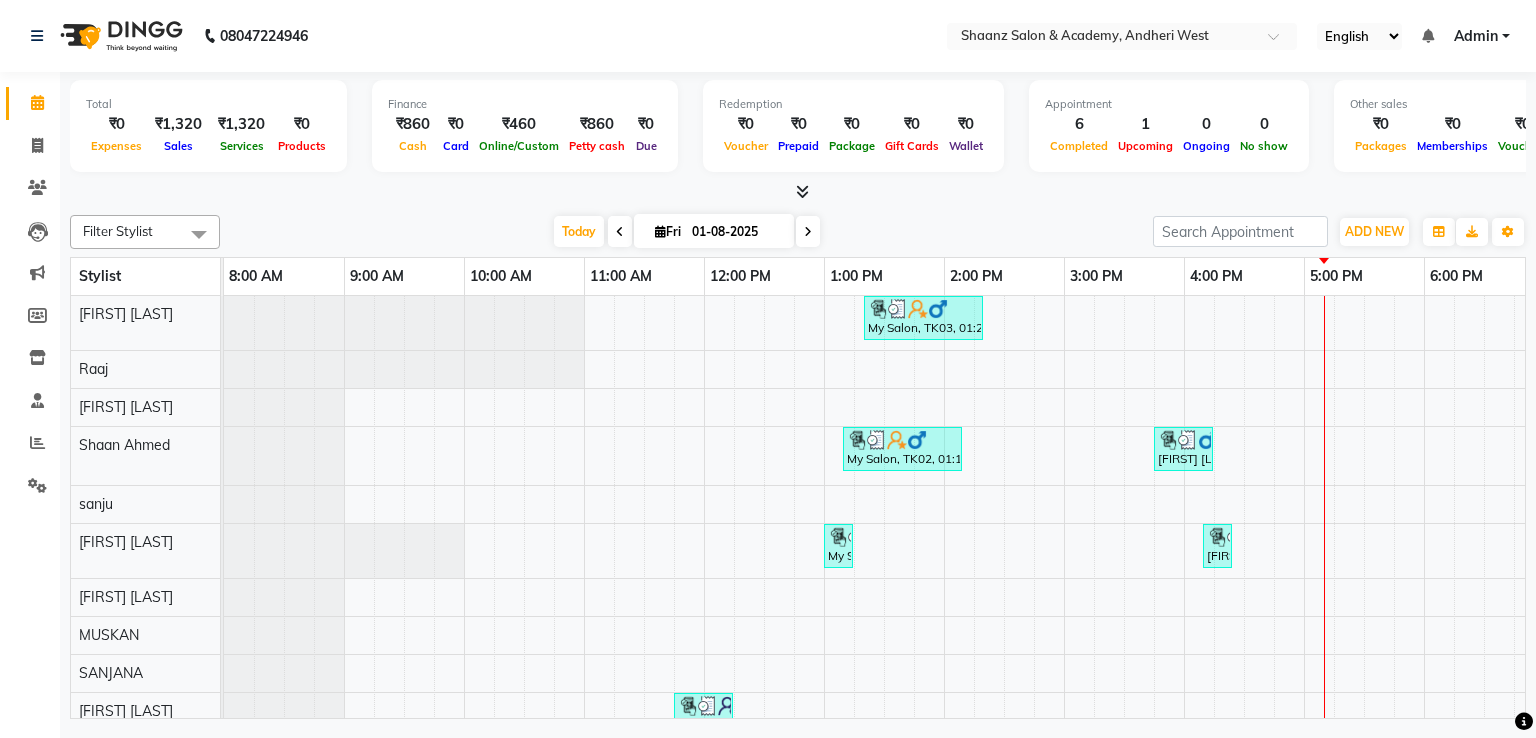 scroll, scrollTop: 0, scrollLeft: 0, axis: both 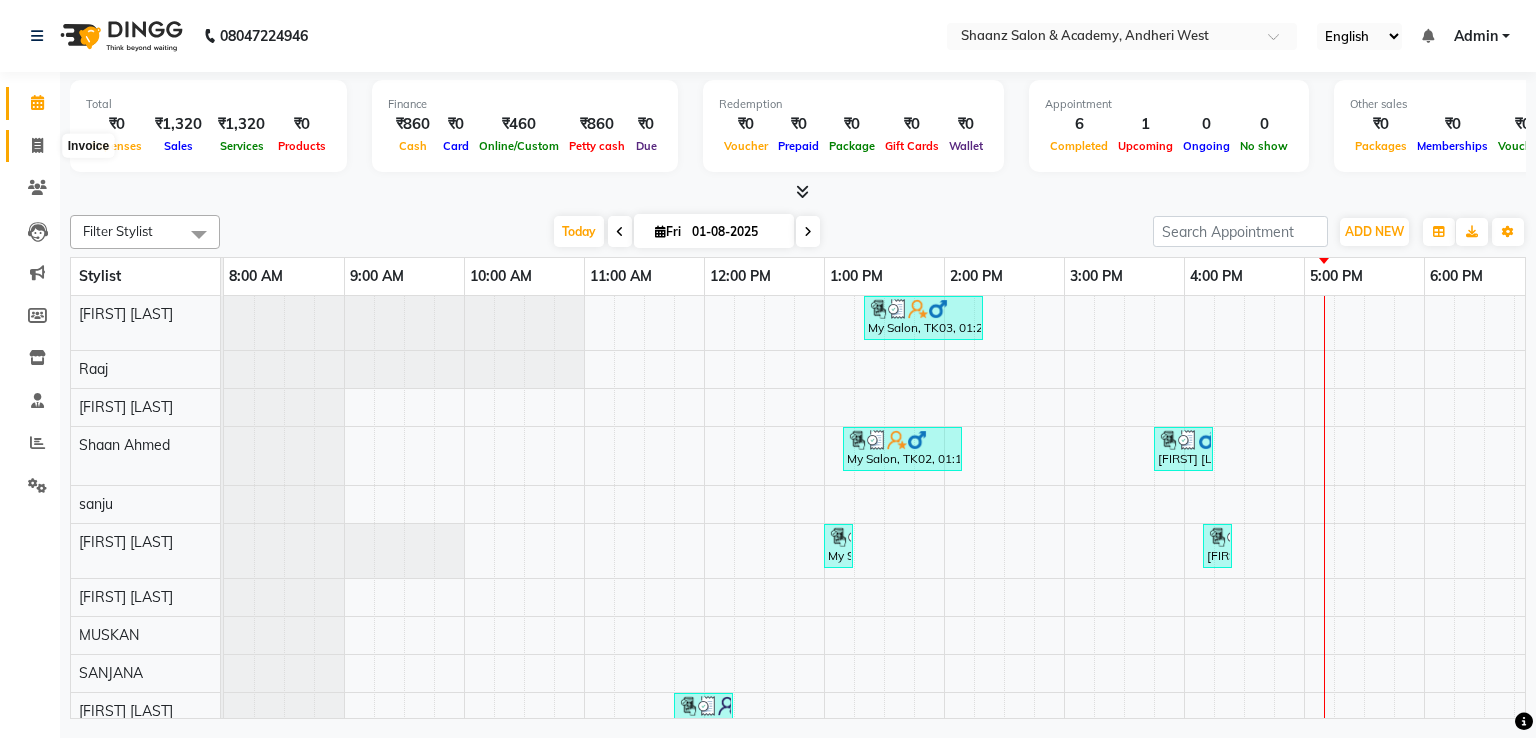 click 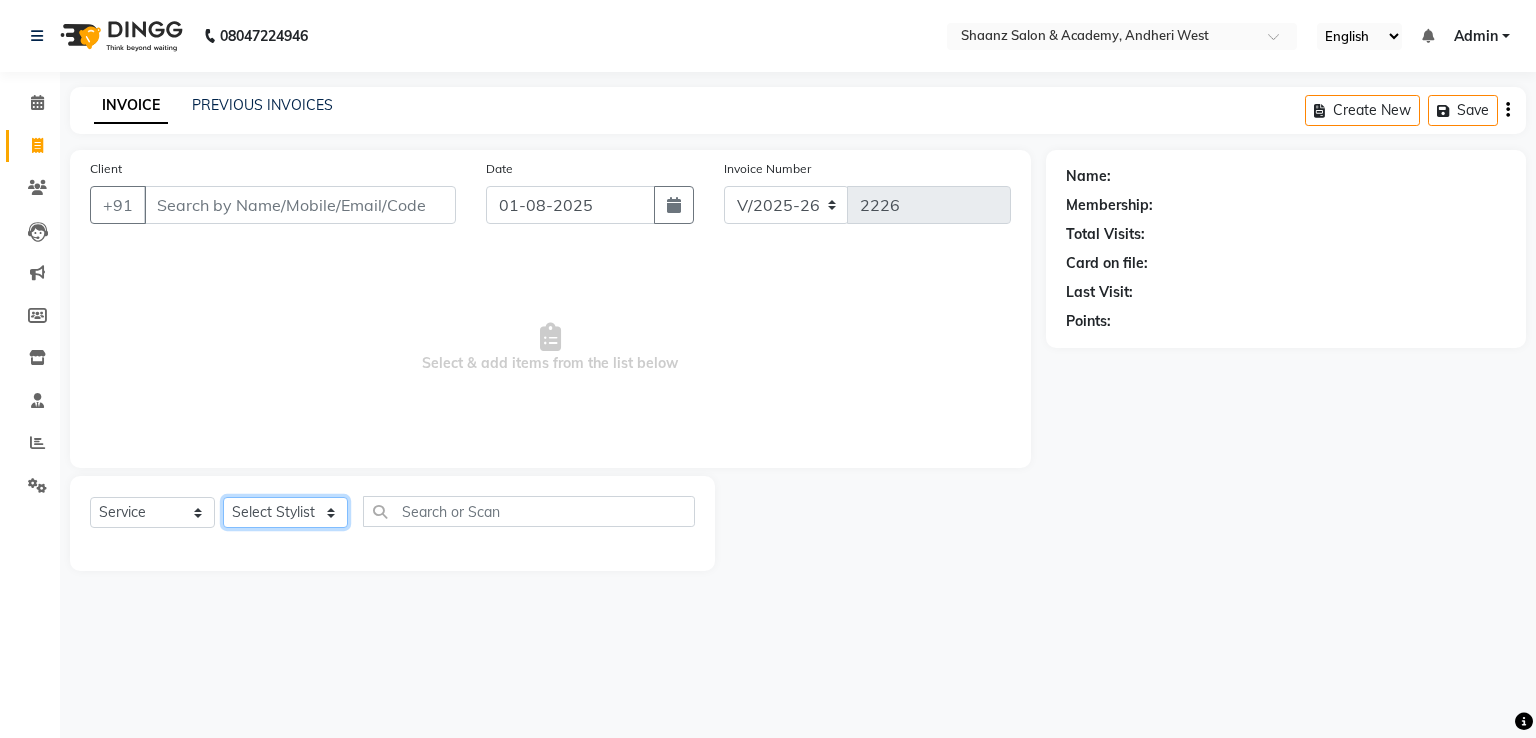 click on "Select Stylist" 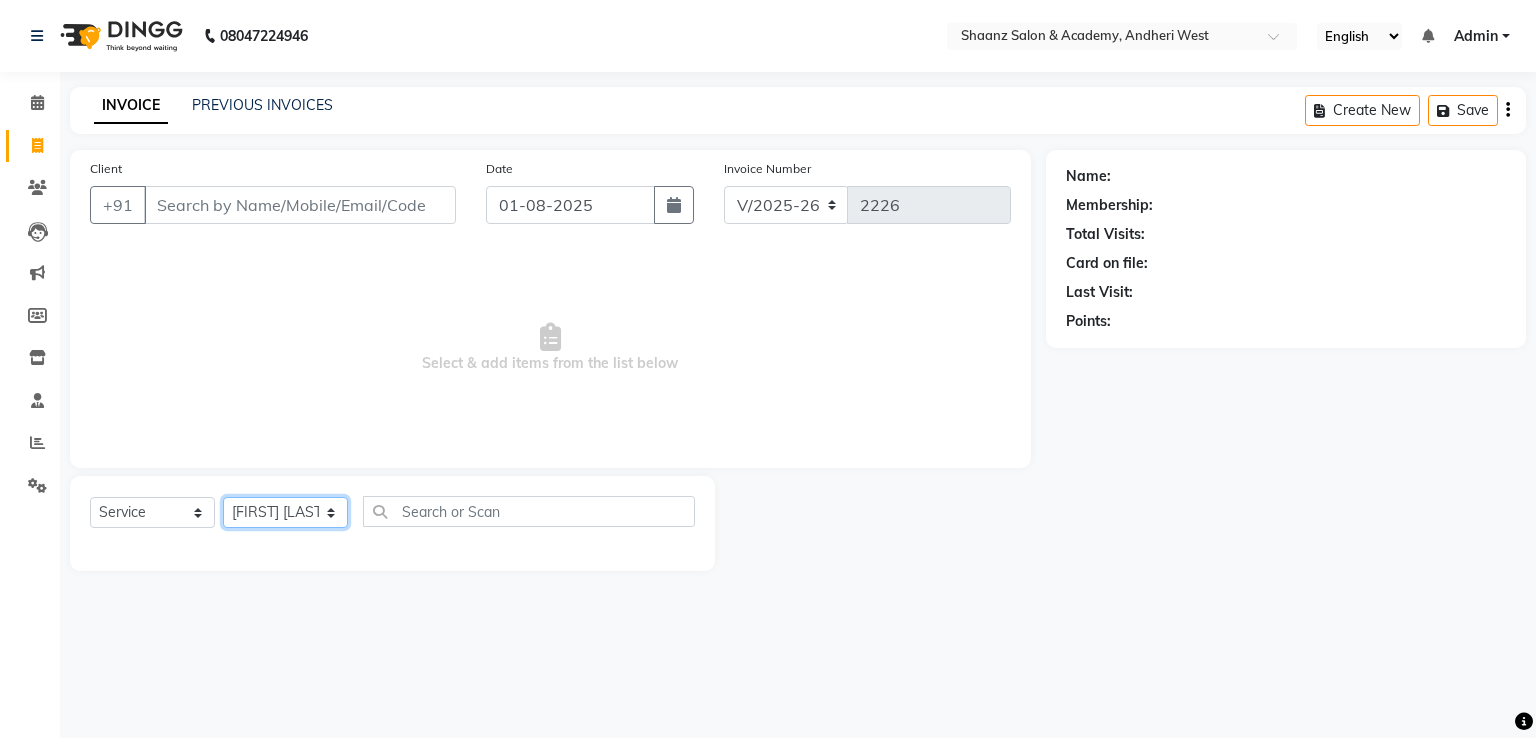 click on "Select Stylist [FIRST] [LAST] [FIRST] [LAST] [FIRST] [LAST] [FIRST] [LAST] [FIRST] [LAST] [FIRST] [LAST] [FIRST] [LAST] [FIRST] [LAST] [FIRST] [LAST] [FIRST] [LAST] [FIRST] [LAST] [FIRST] [LAST]" 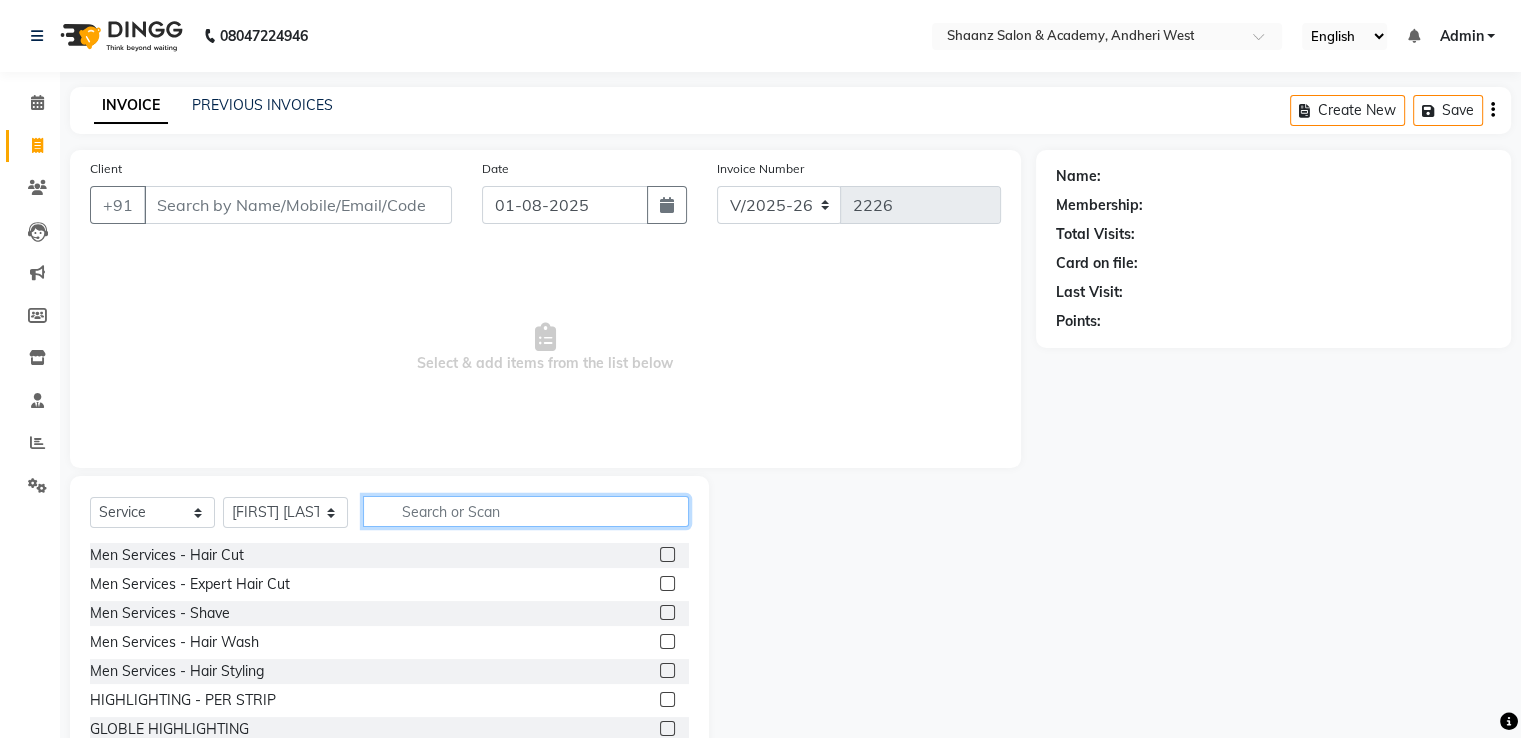 click 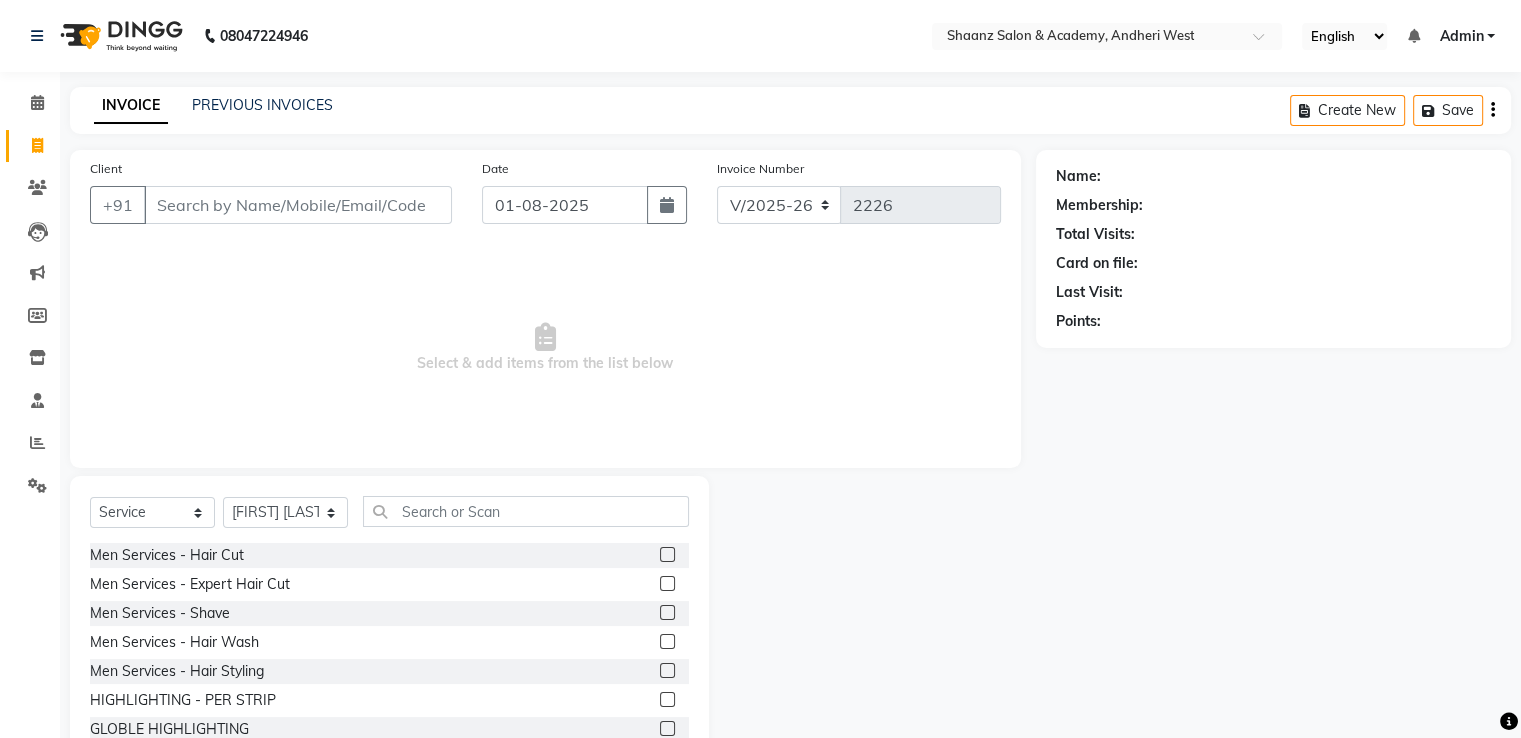 click on "Men Services  - Hair Cut" 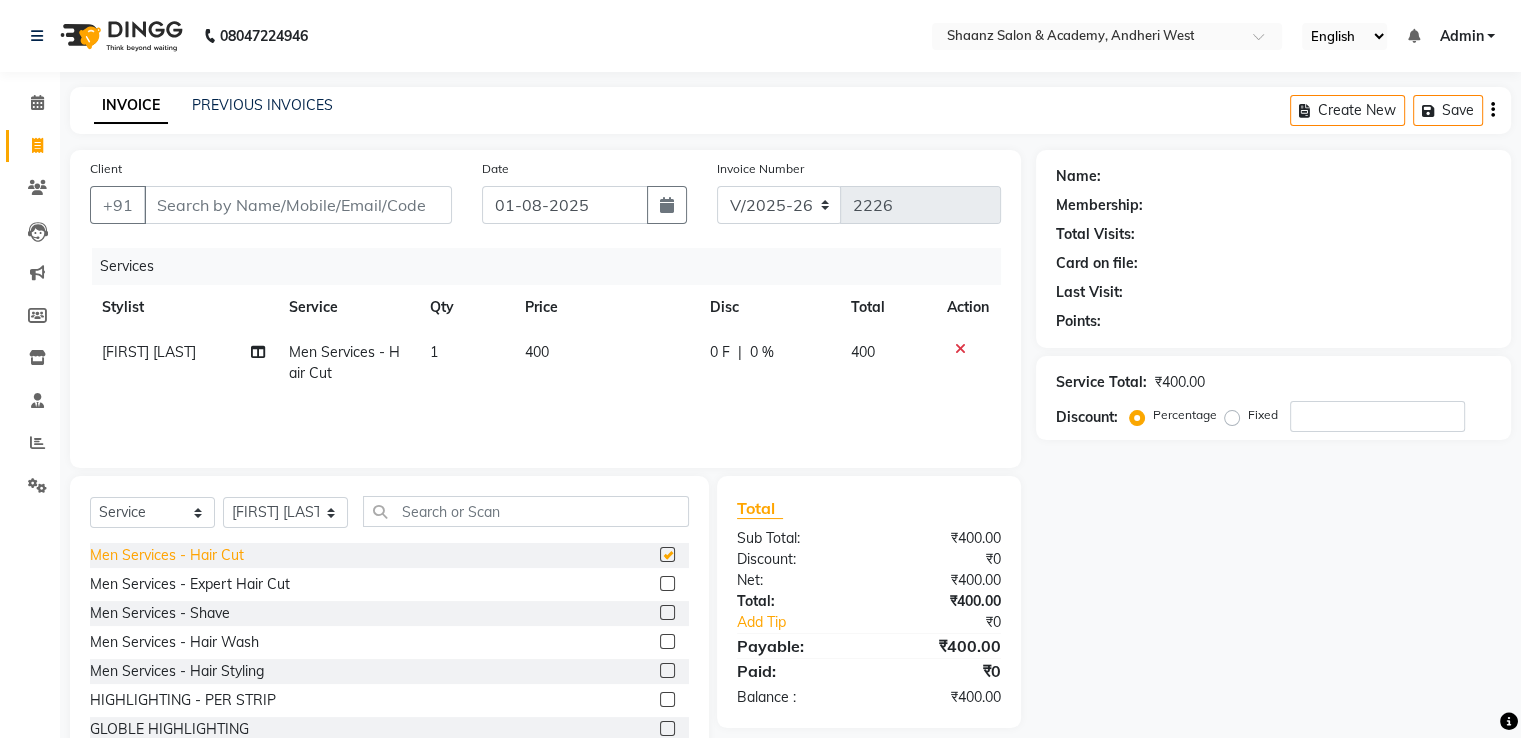 checkbox on "false" 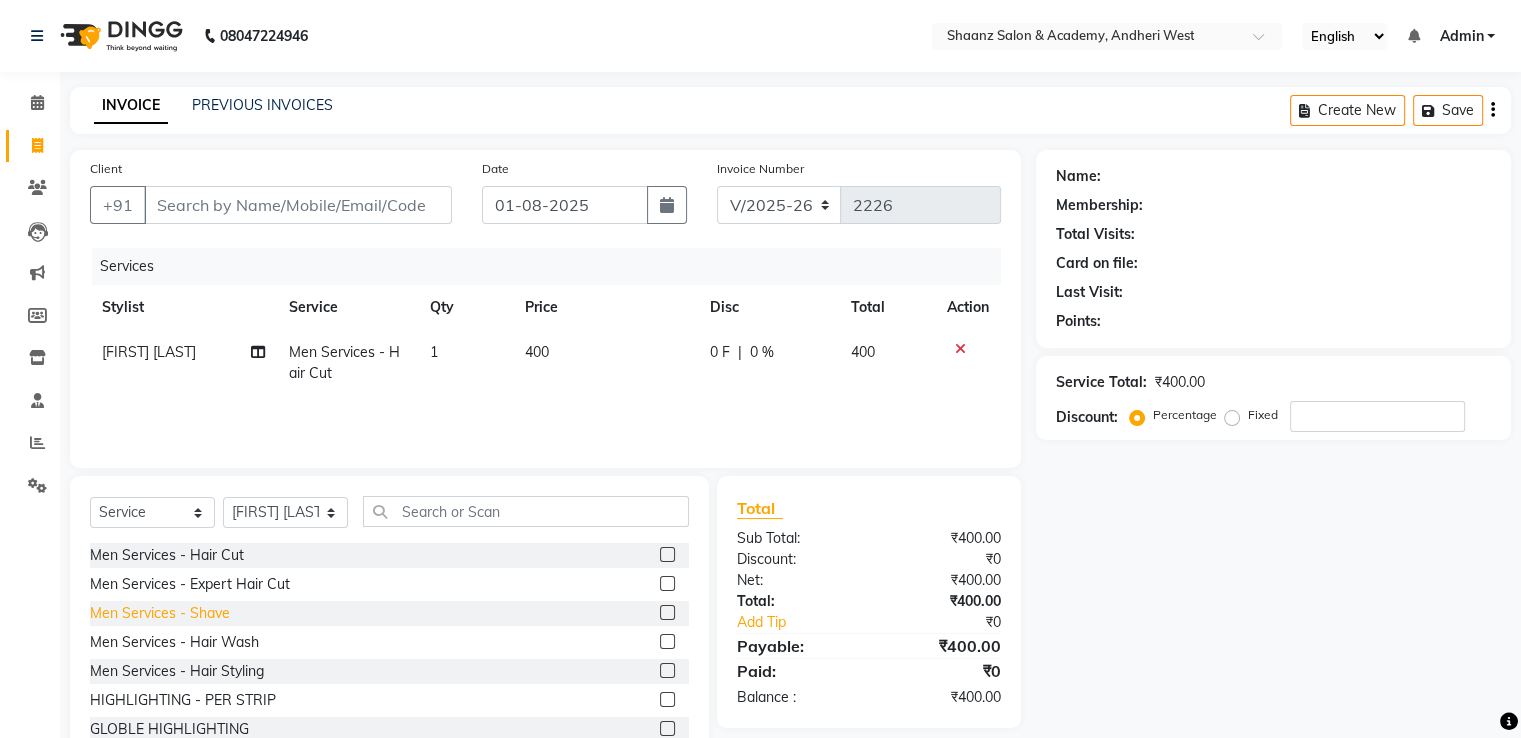 click on "Men Services  - Shave" 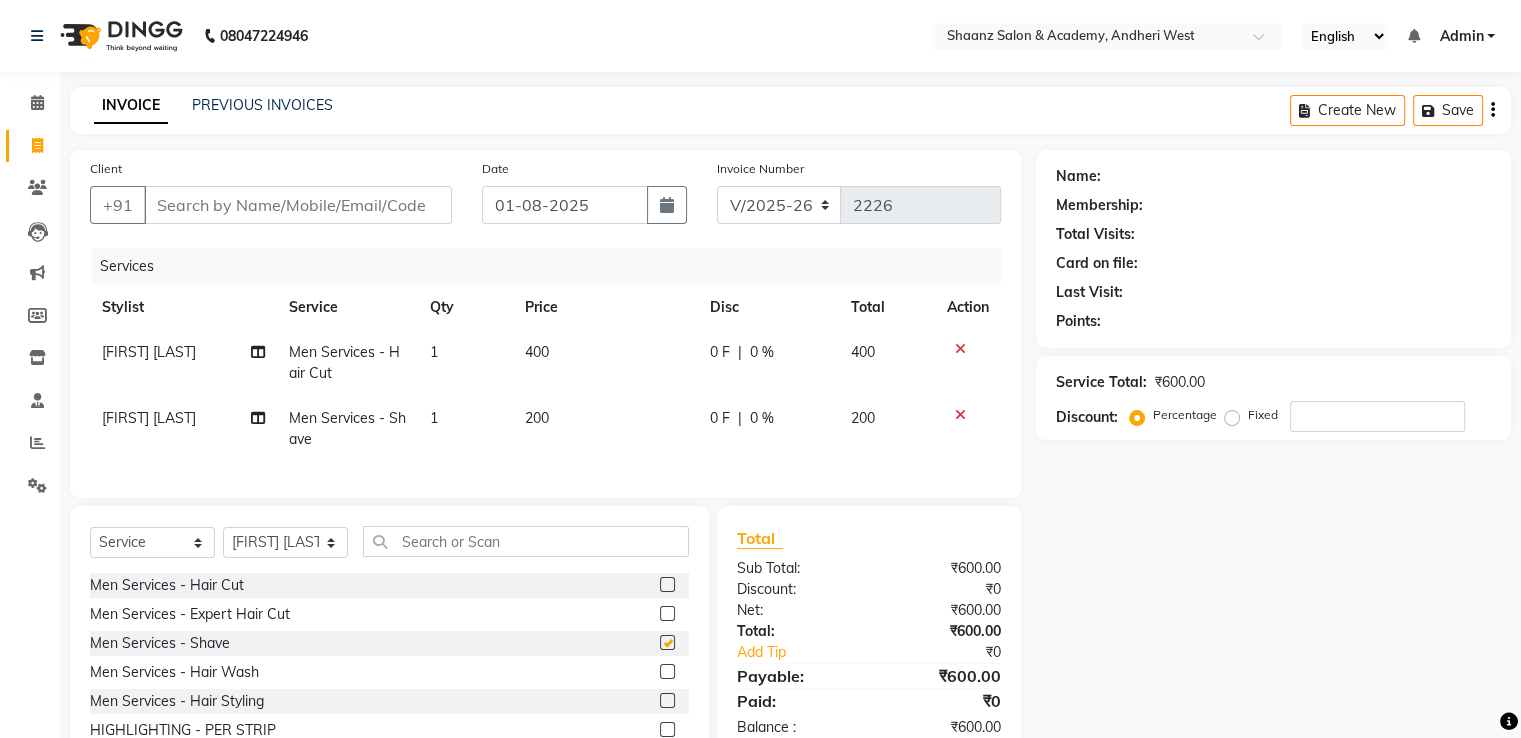 checkbox on "false" 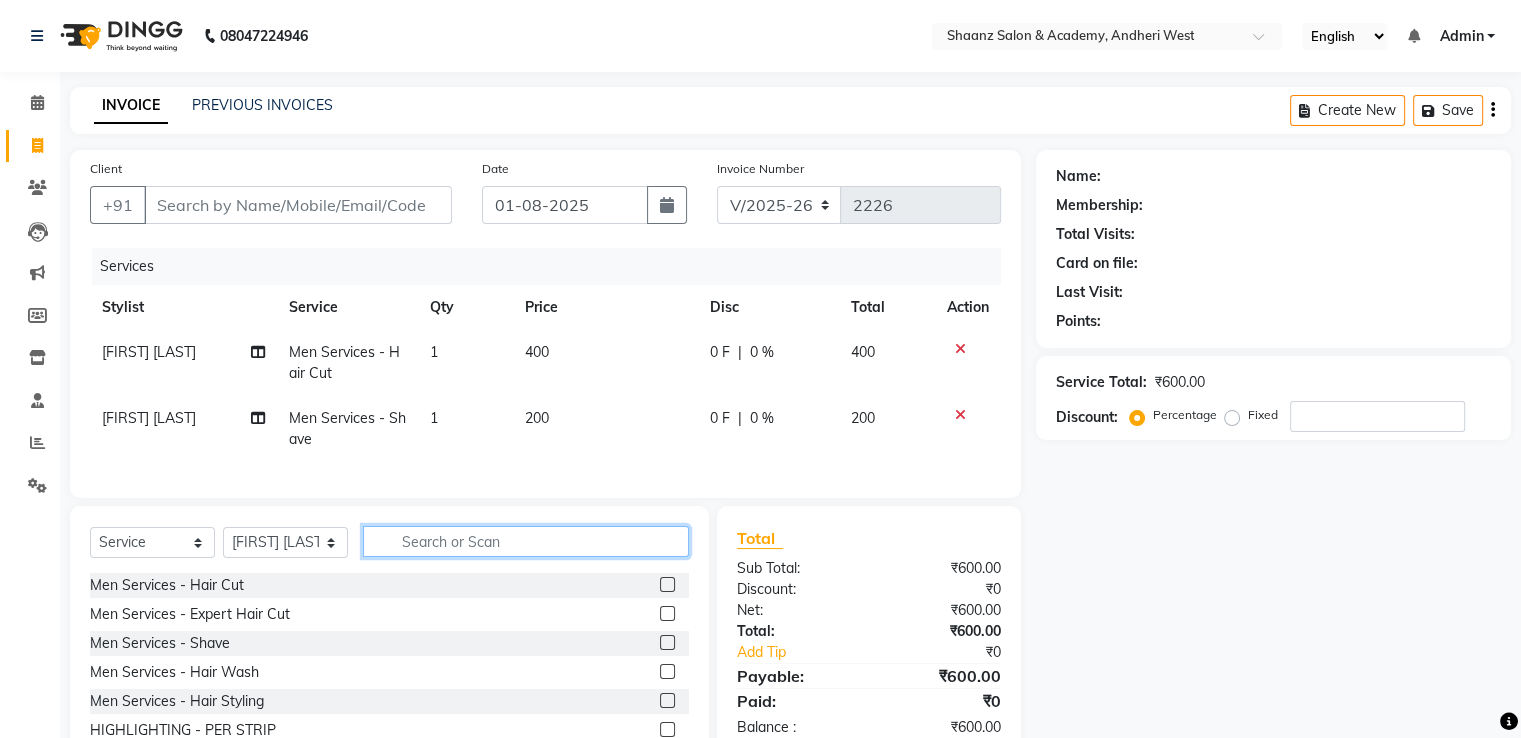 click 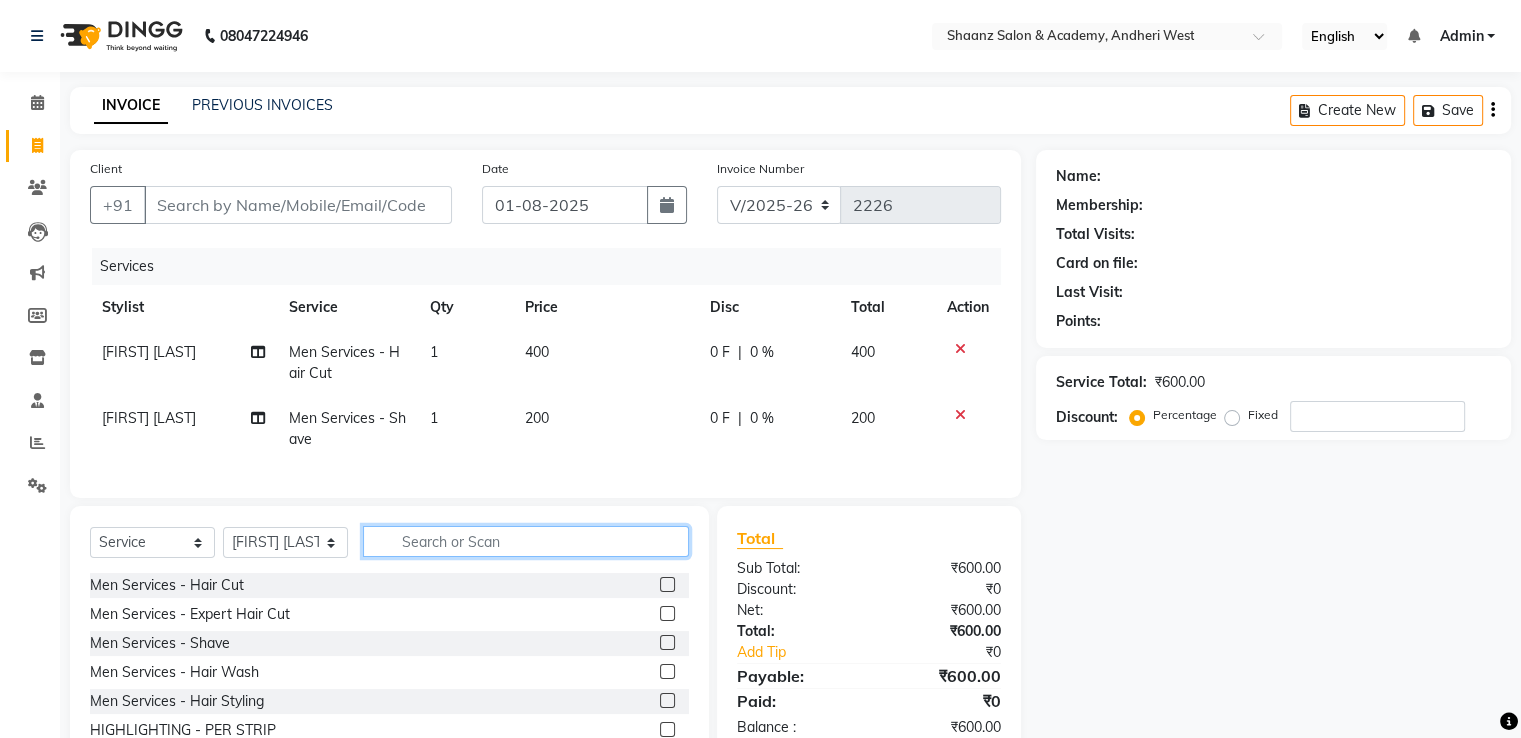 click 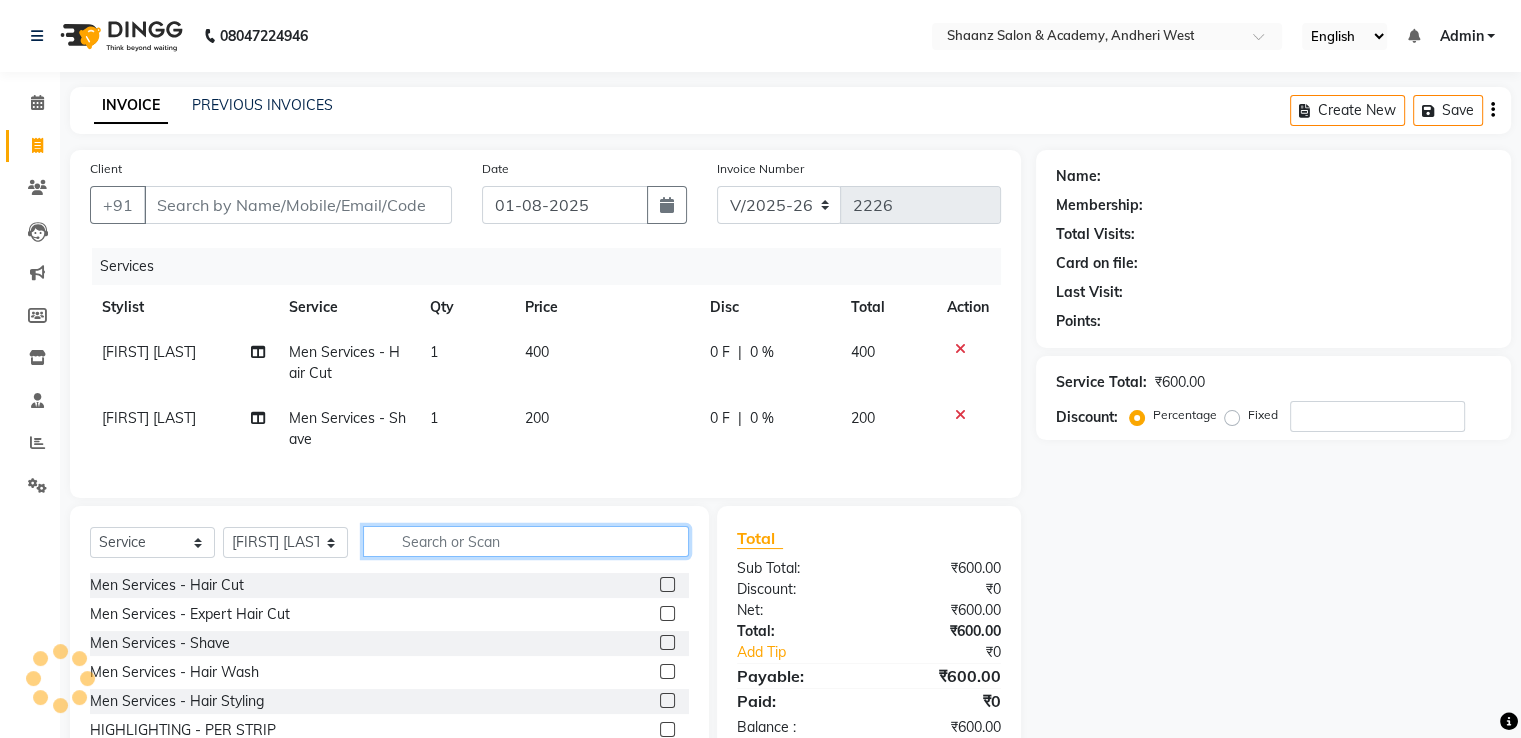 click 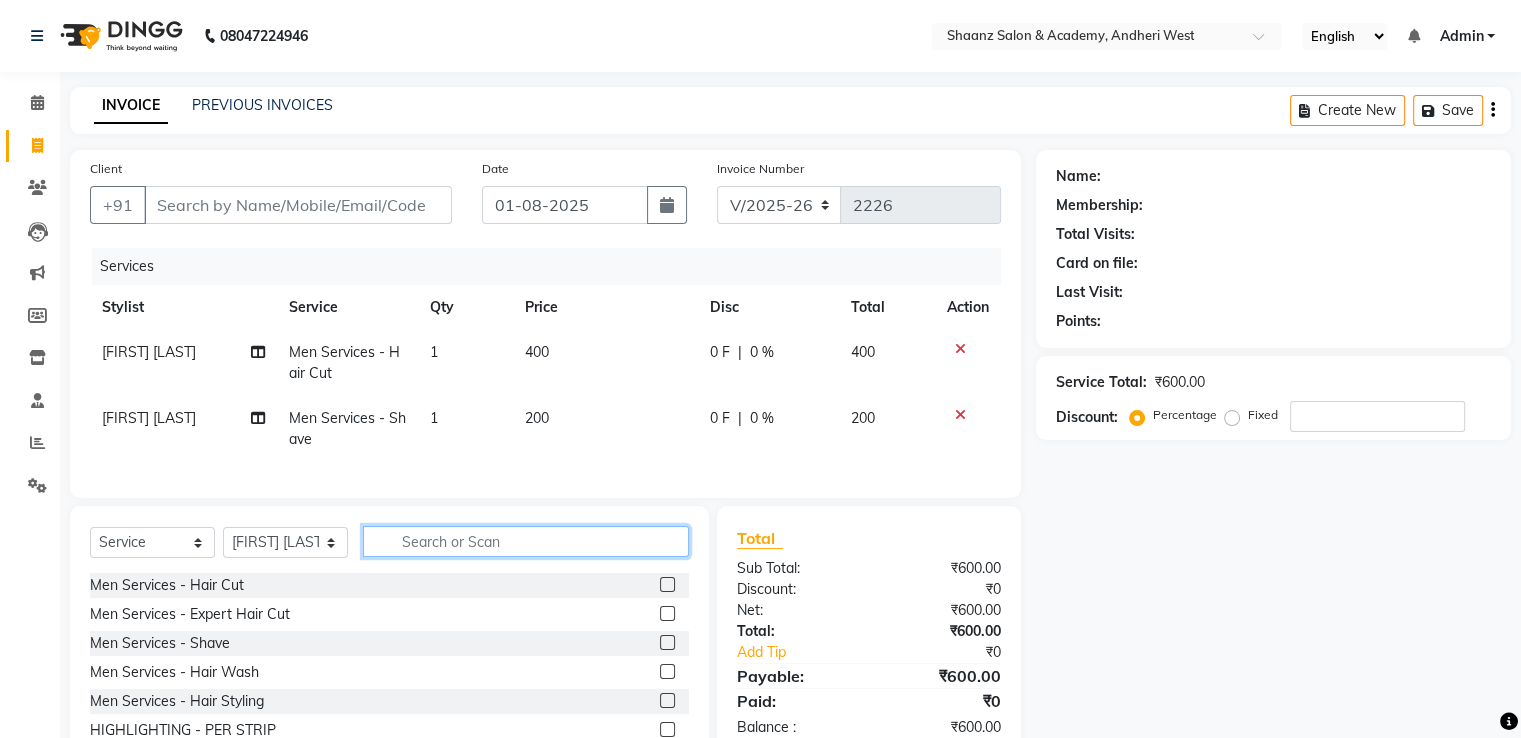 click 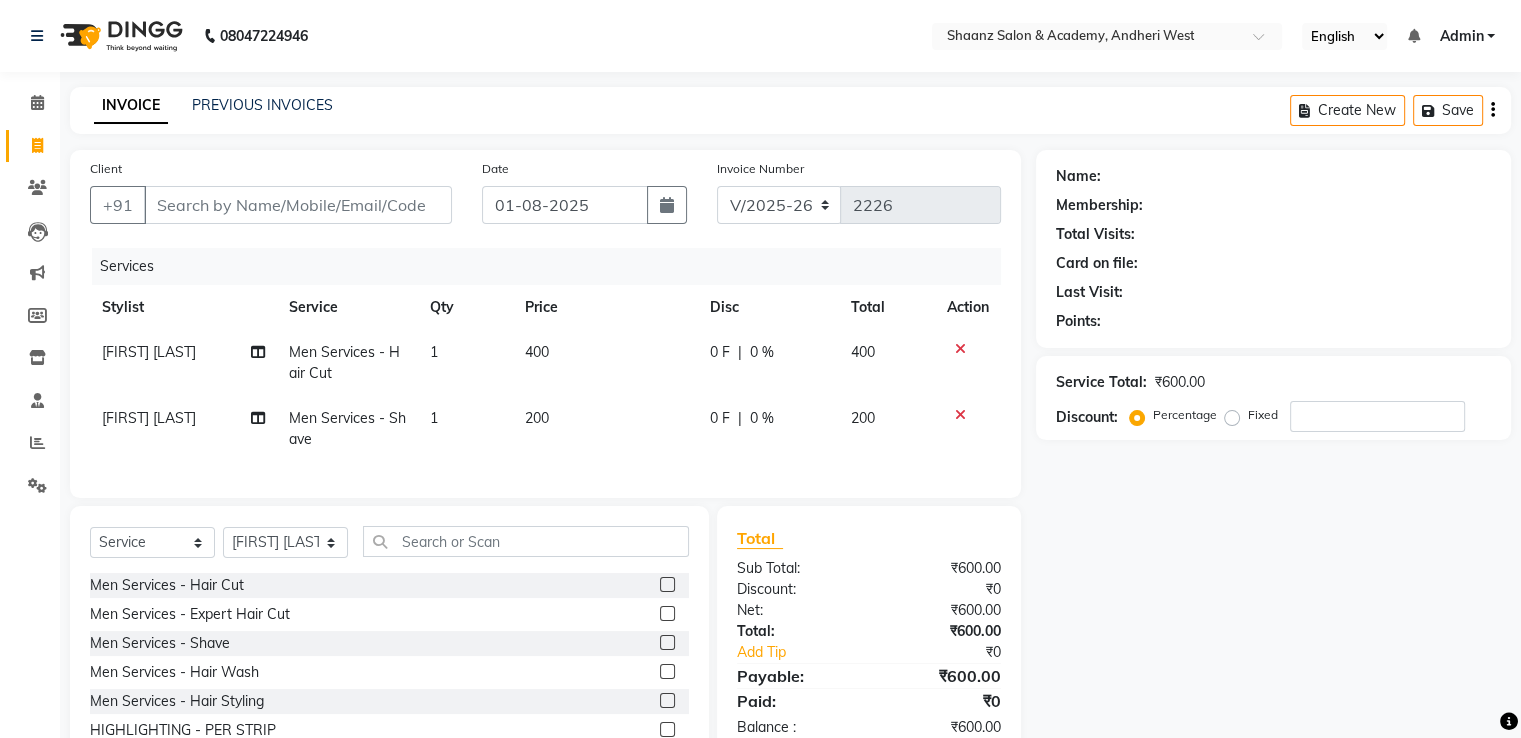 drag, startPoint x: 664, startPoint y: 404, endPoint x: 679, endPoint y: 401, distance: 15.297058 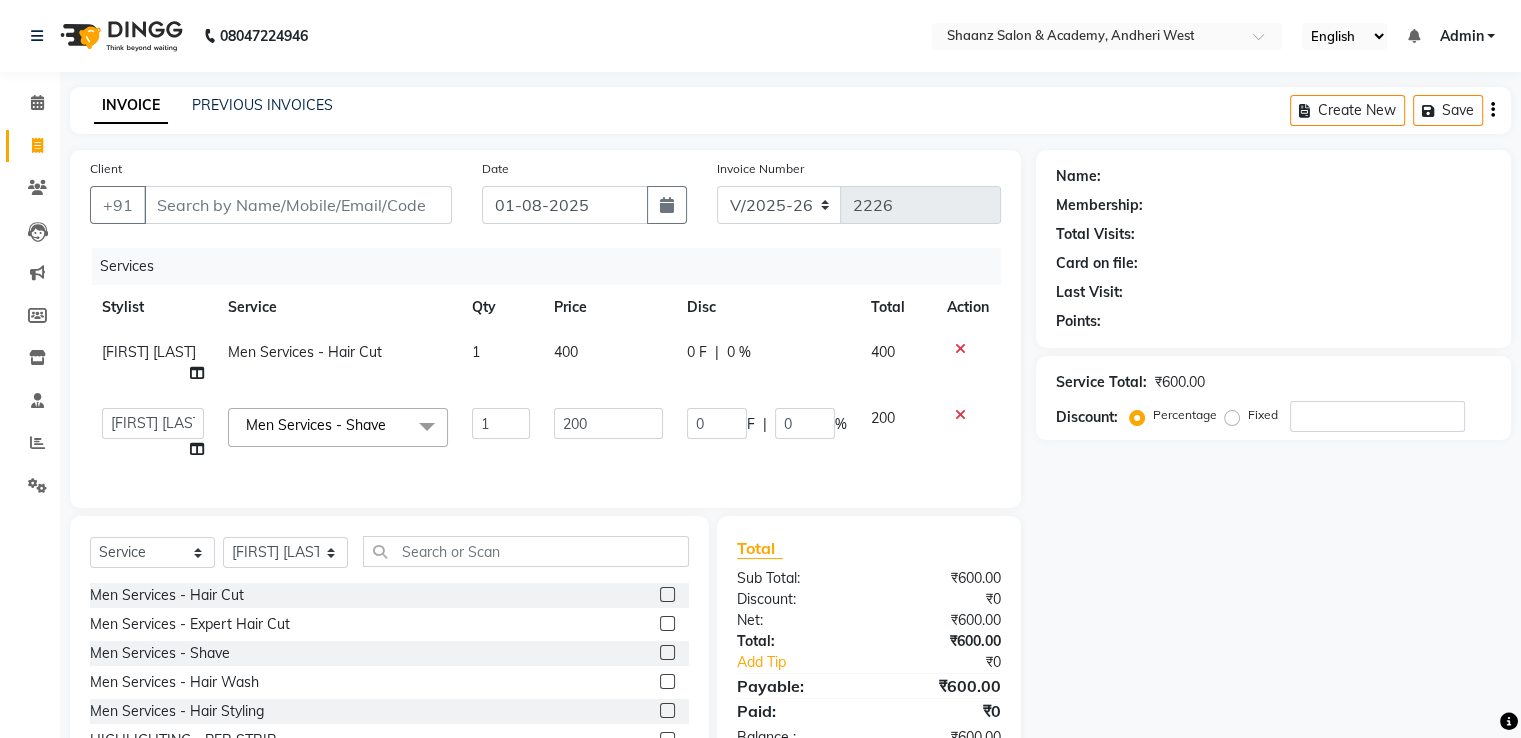 click on "0 F | 0 %" 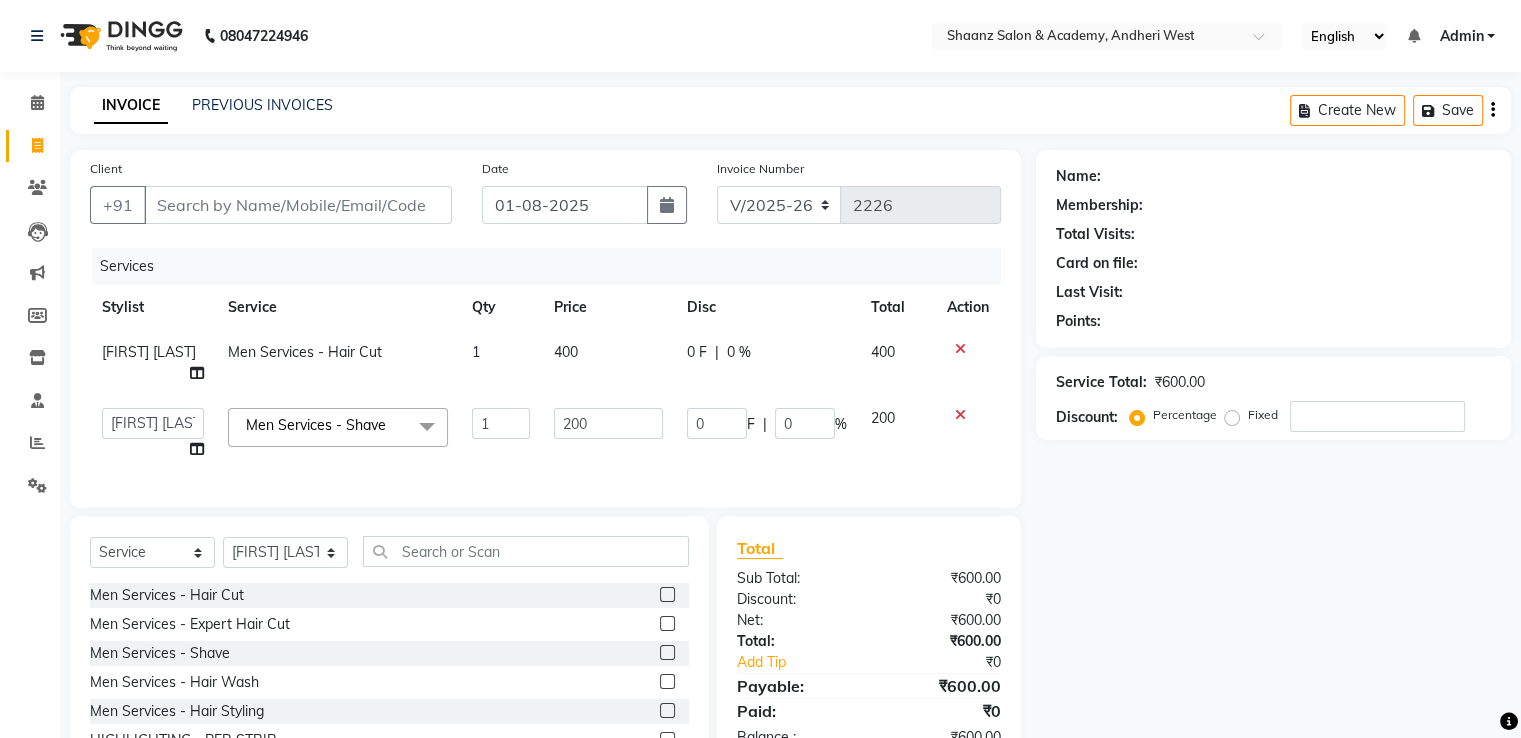 click on "0 F | 0 %" 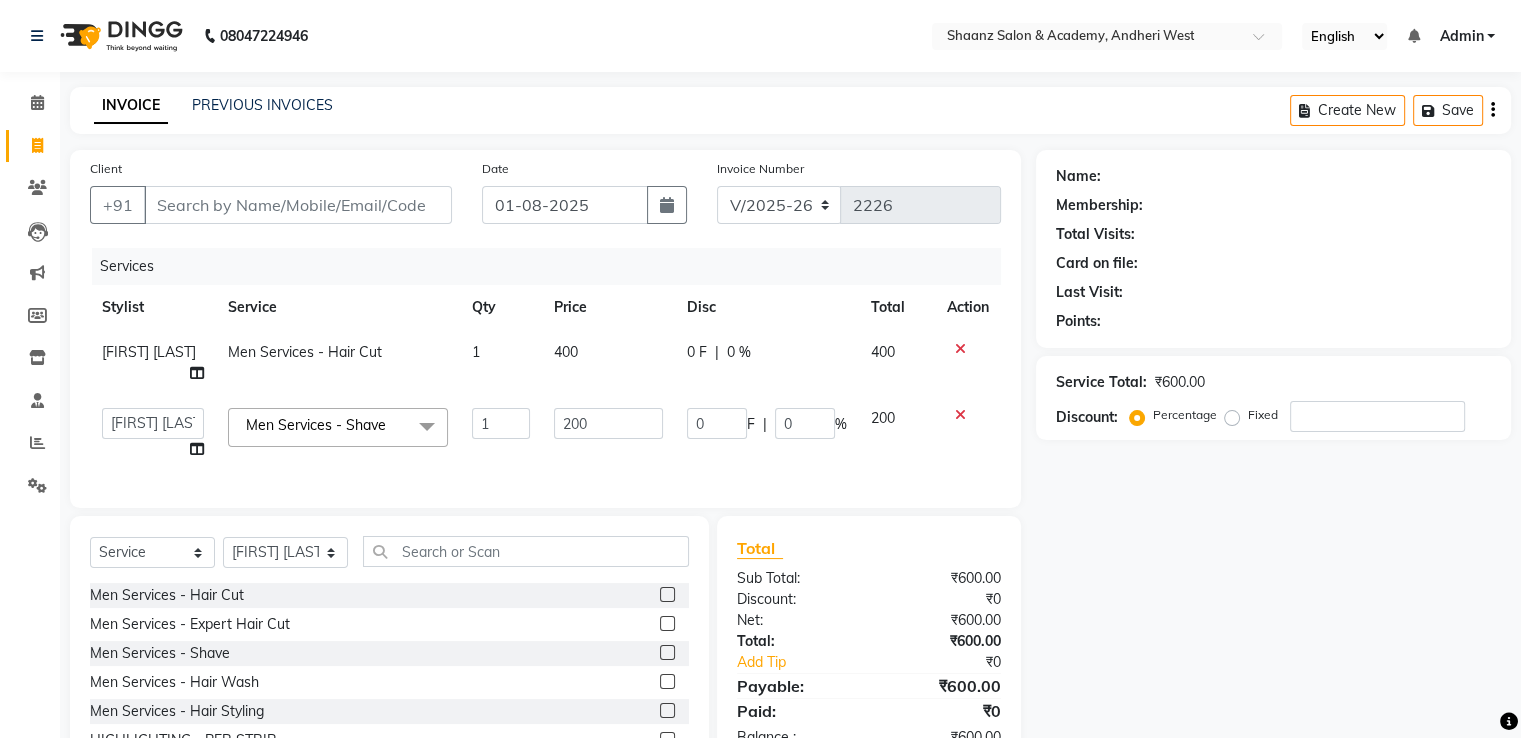 click on "0 F | 0 %" 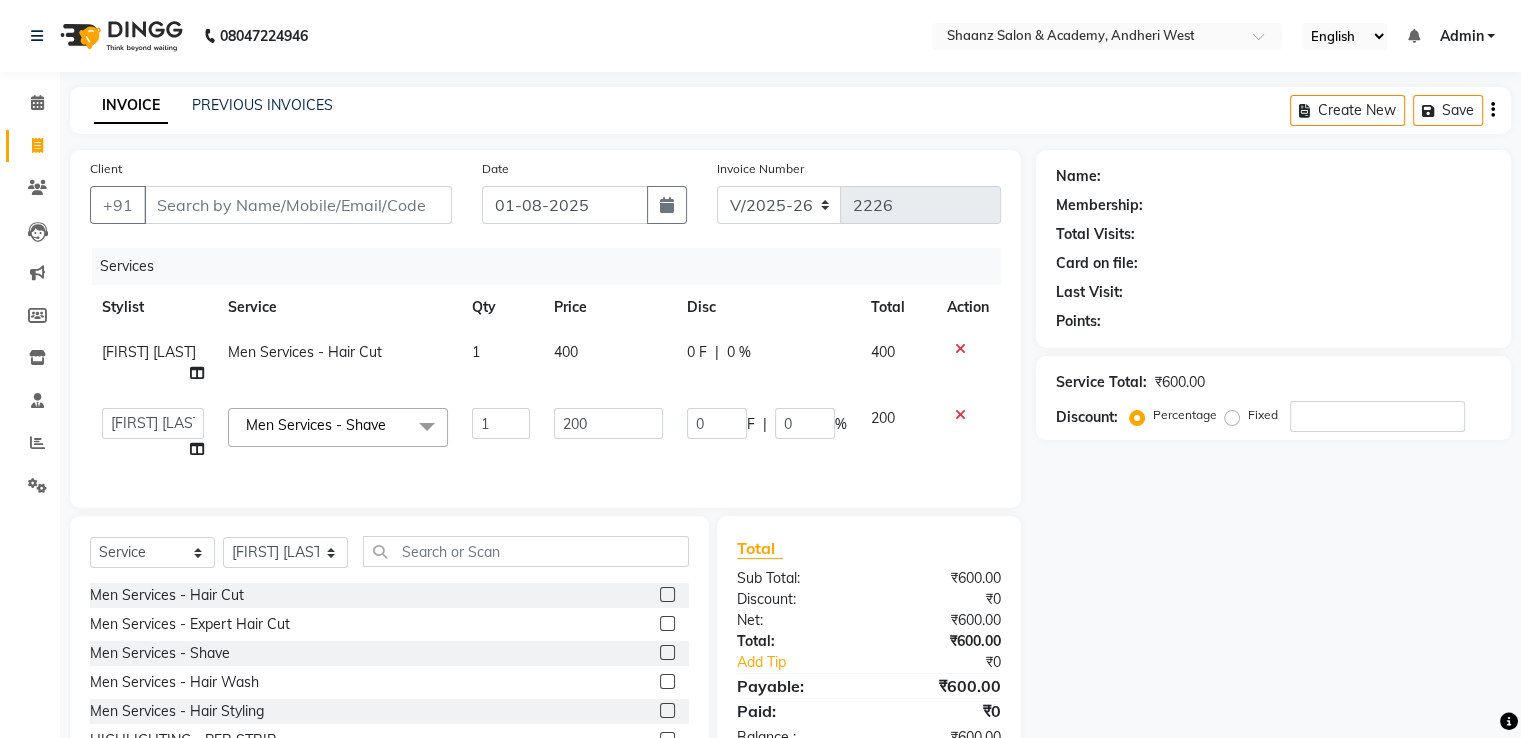 click on "0 F | 0 %" 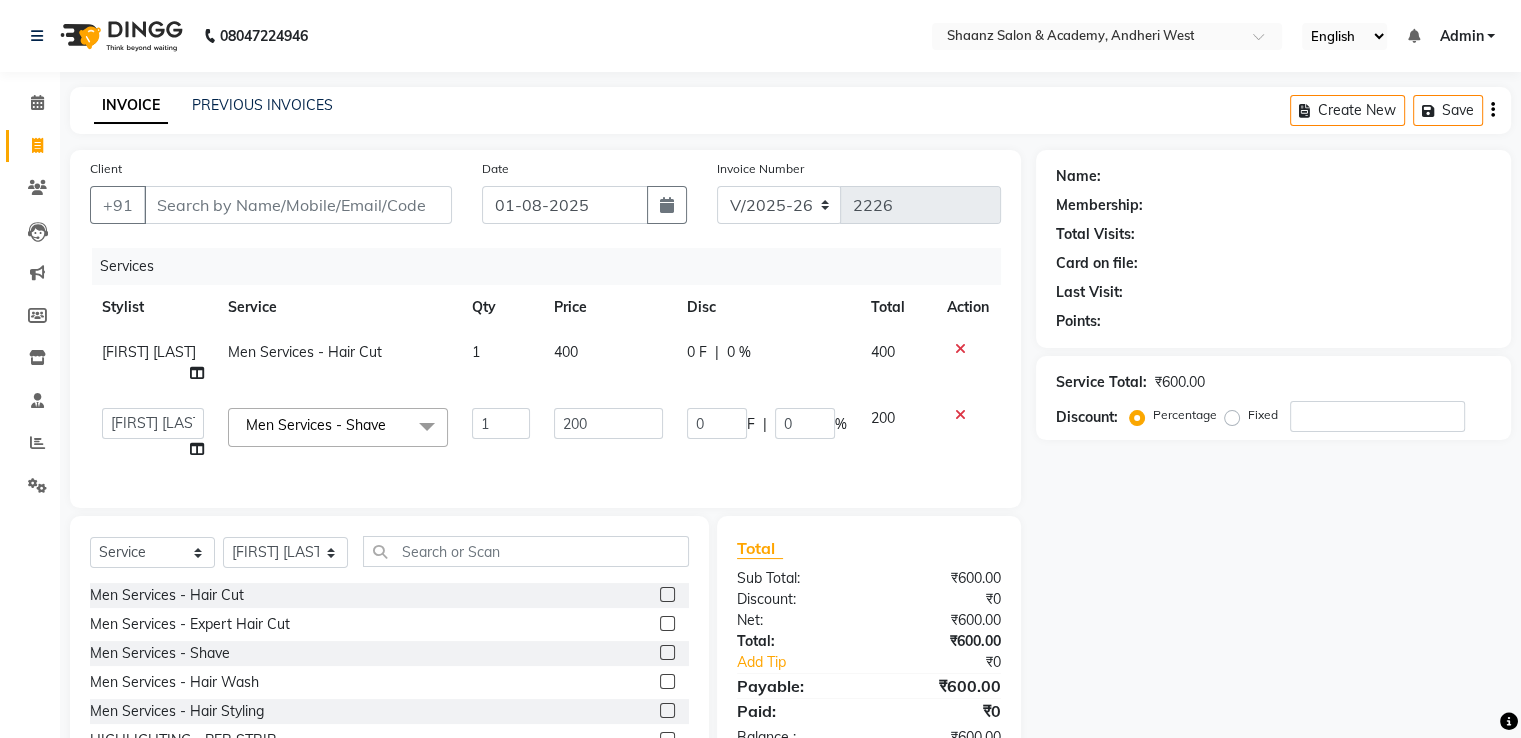 click on "0 F | 0 %" 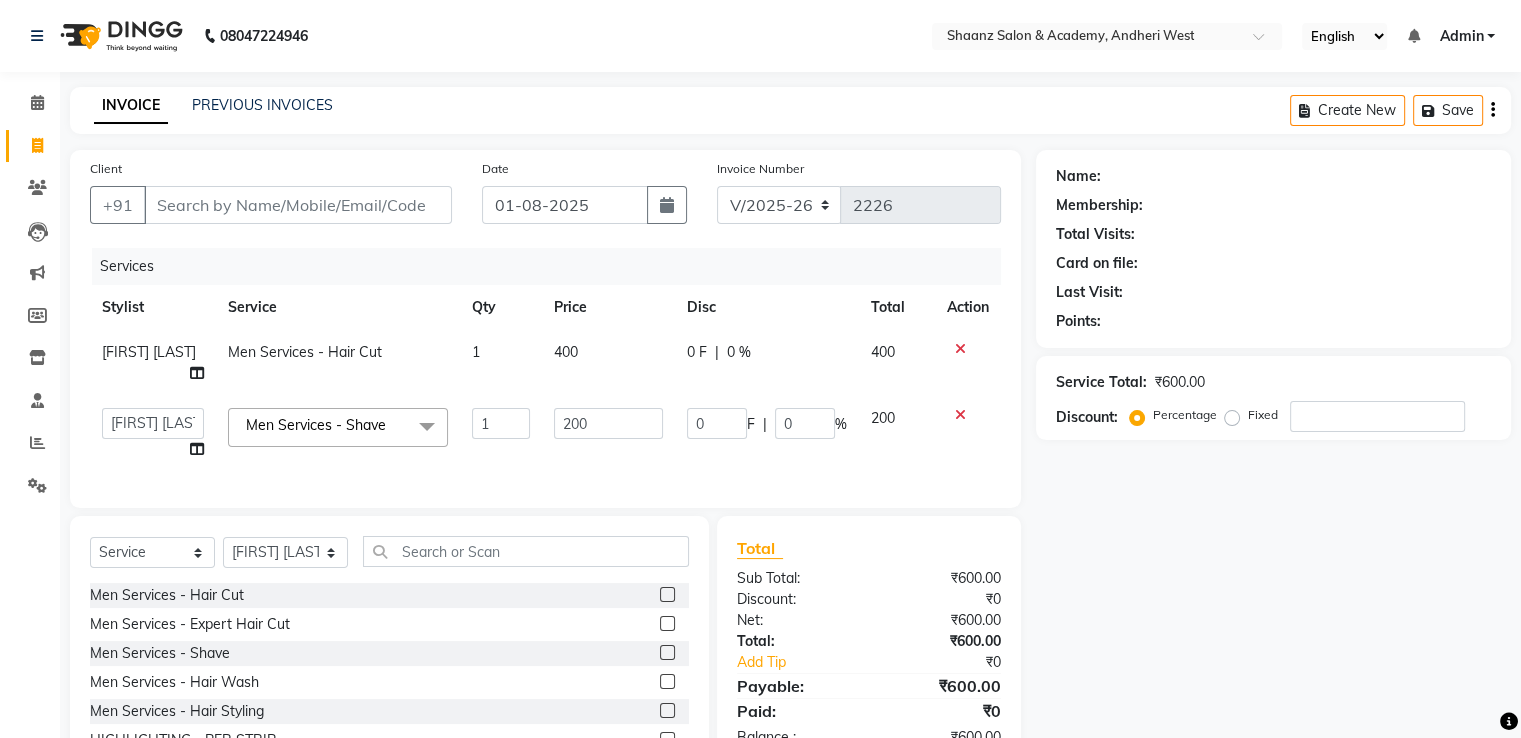 click on "0 F | 0 %" 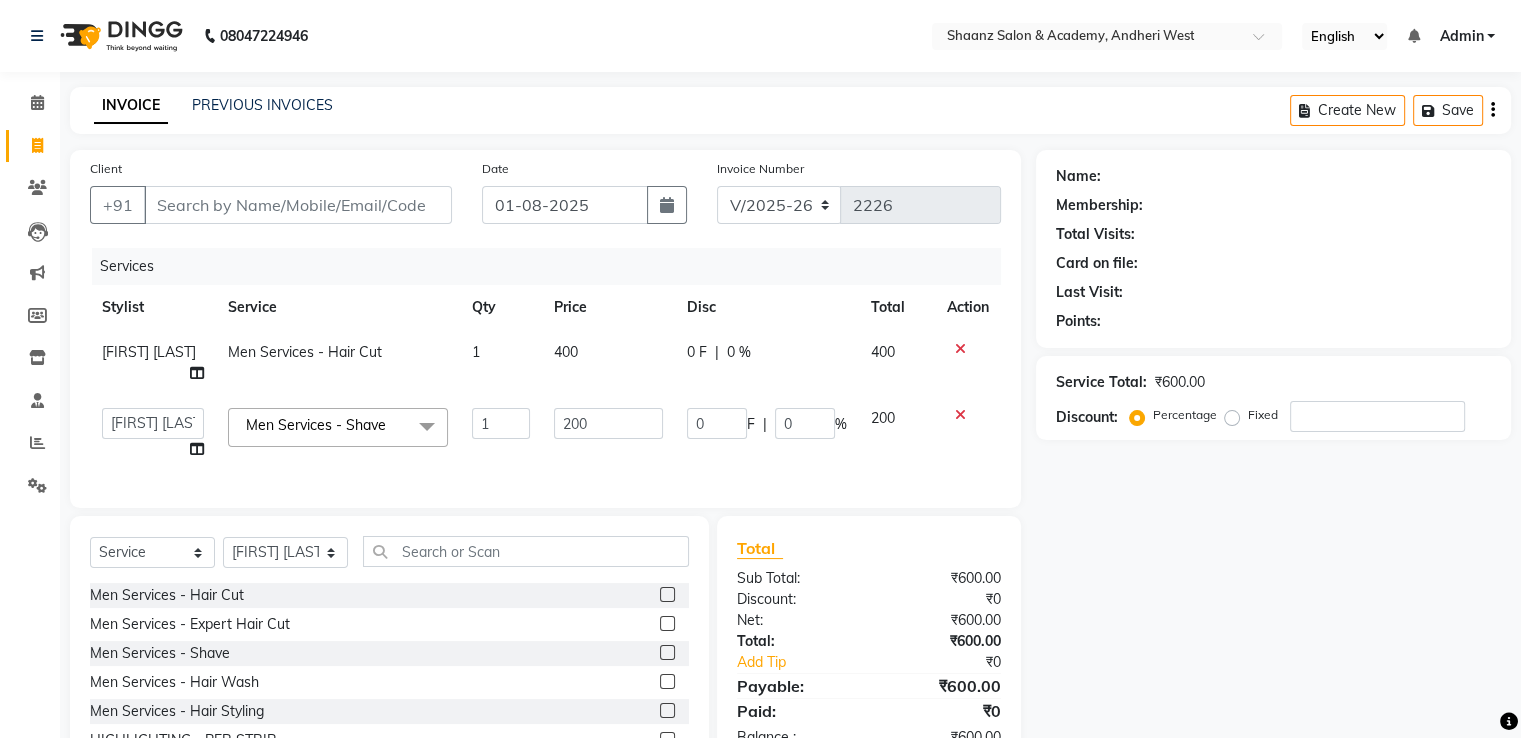 click on "0 F | 0 %" 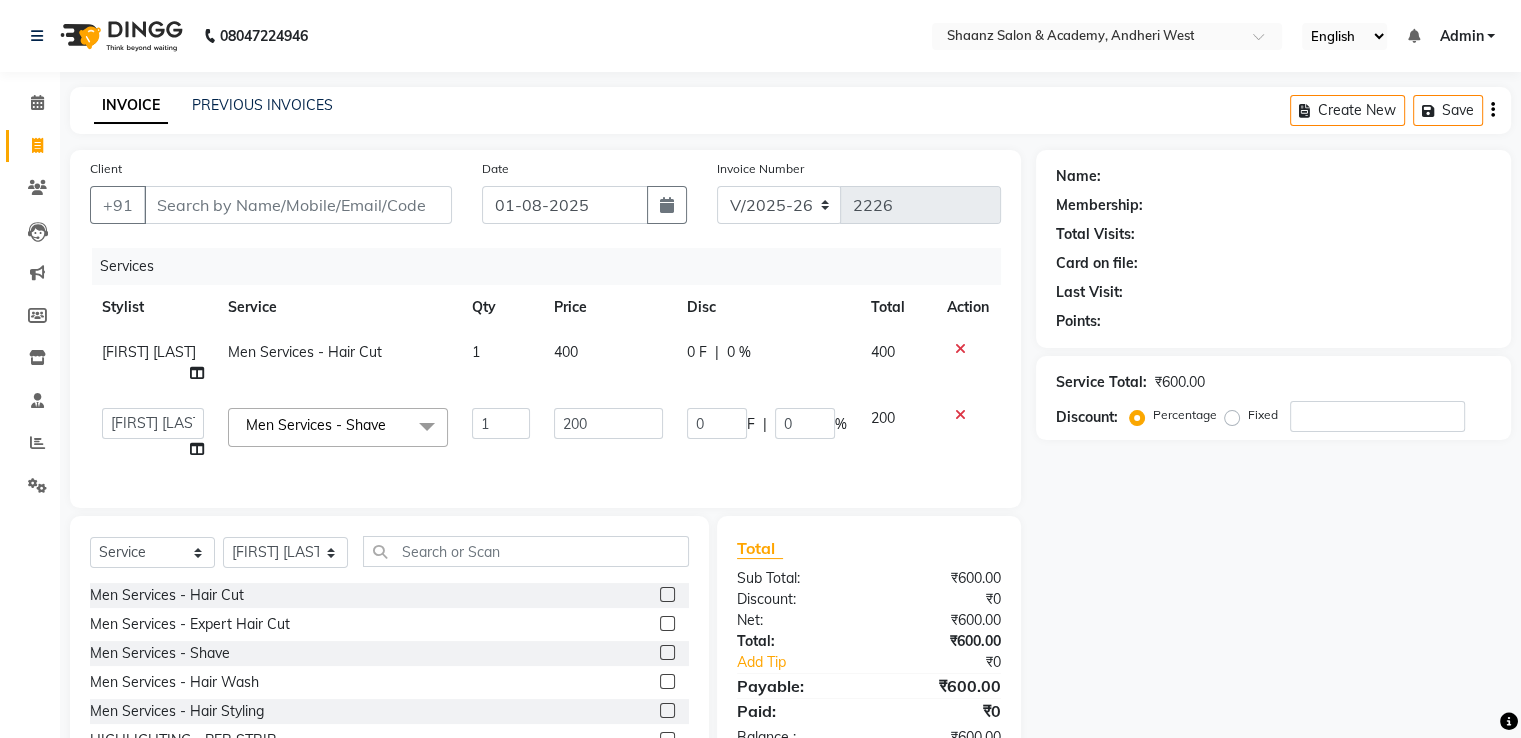 click on "0 F | 0 %" 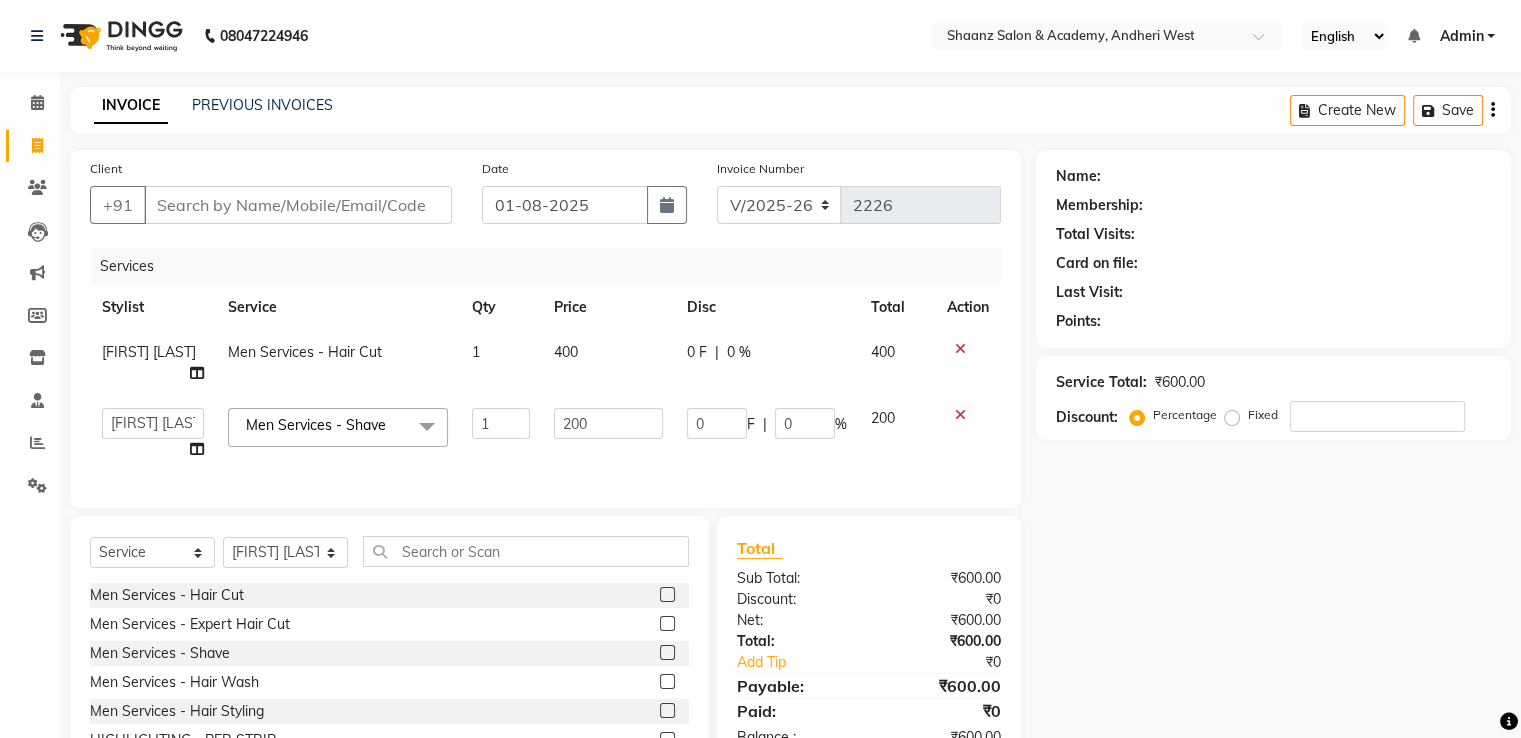 click on "0 F | 0 %" 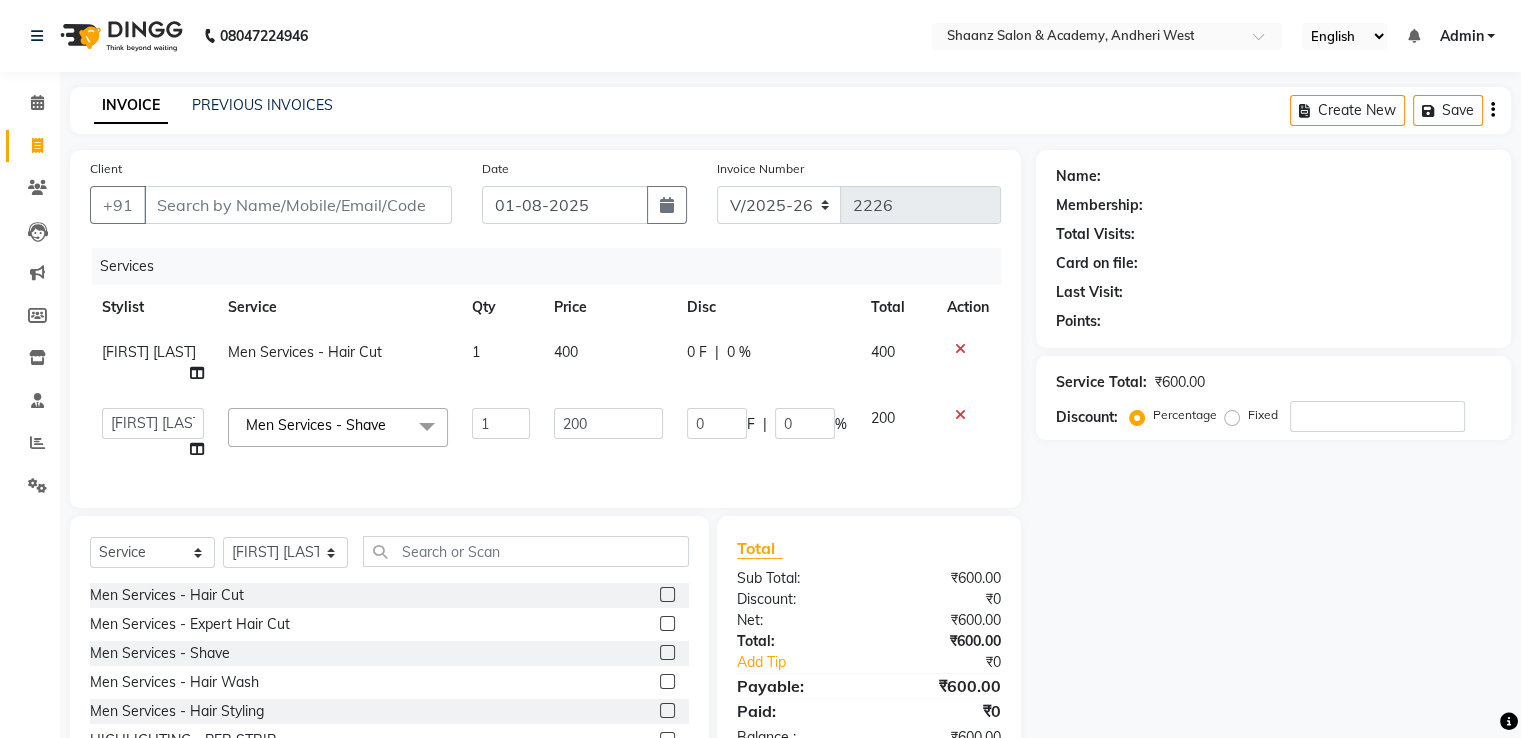 click on "0 F | 0 %" 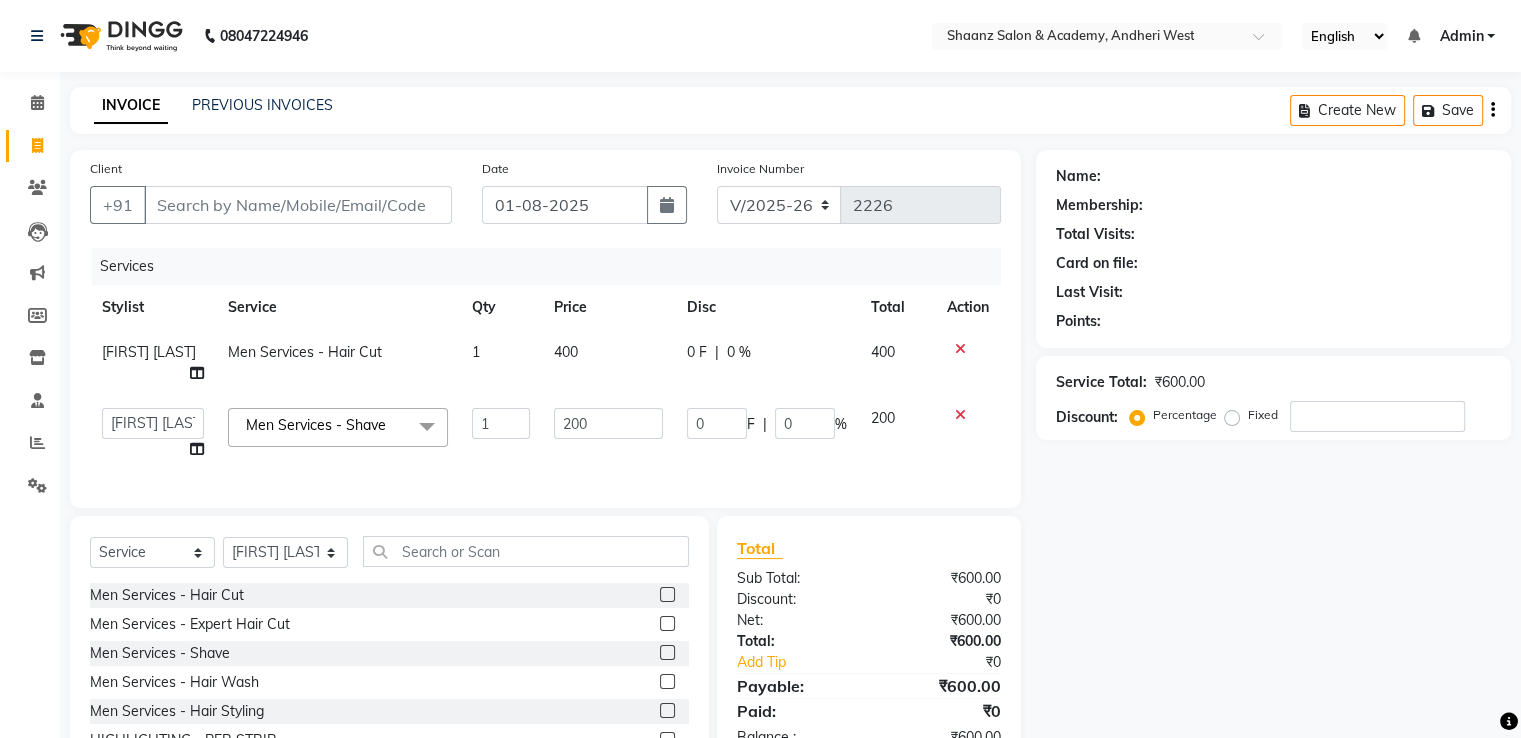 click on "0 F | 0 %" 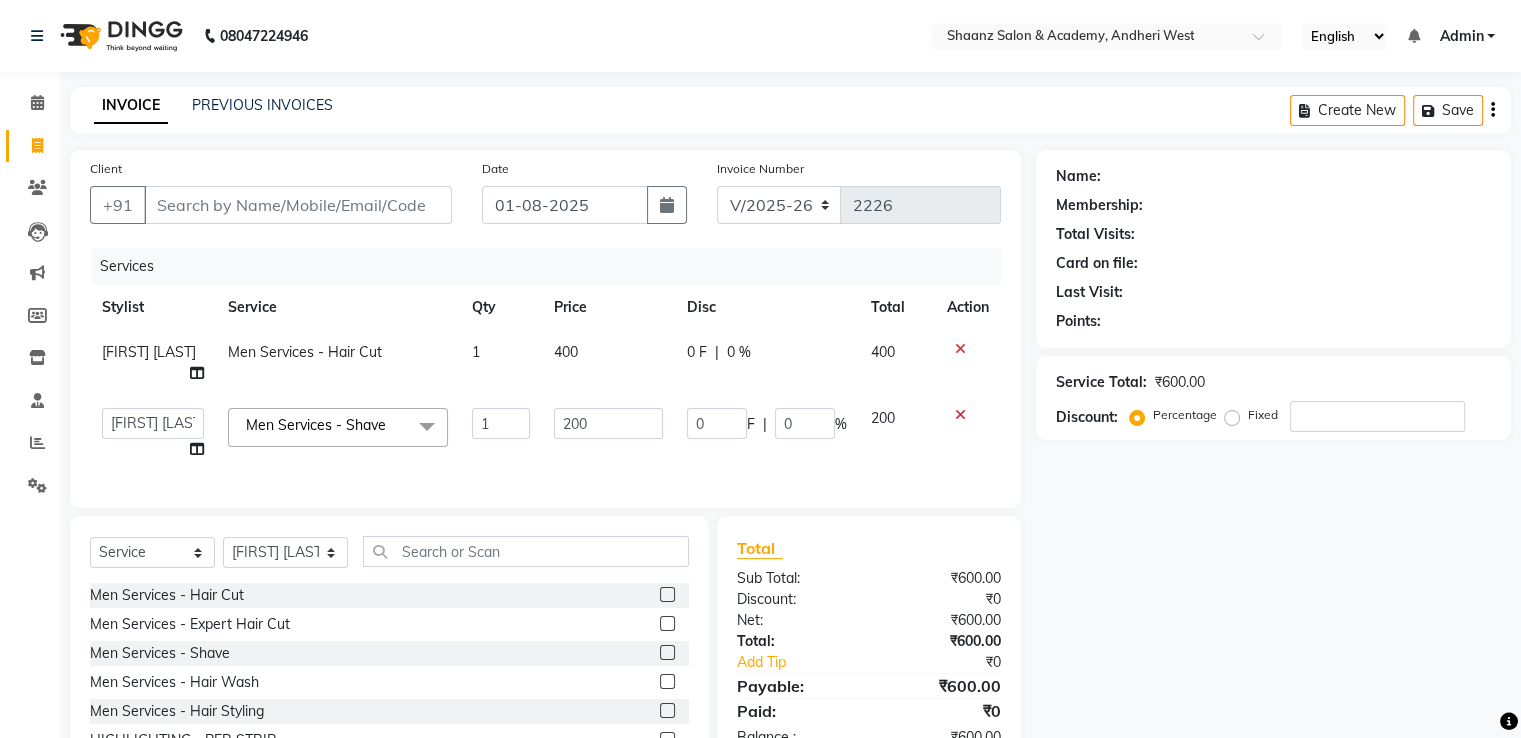 click 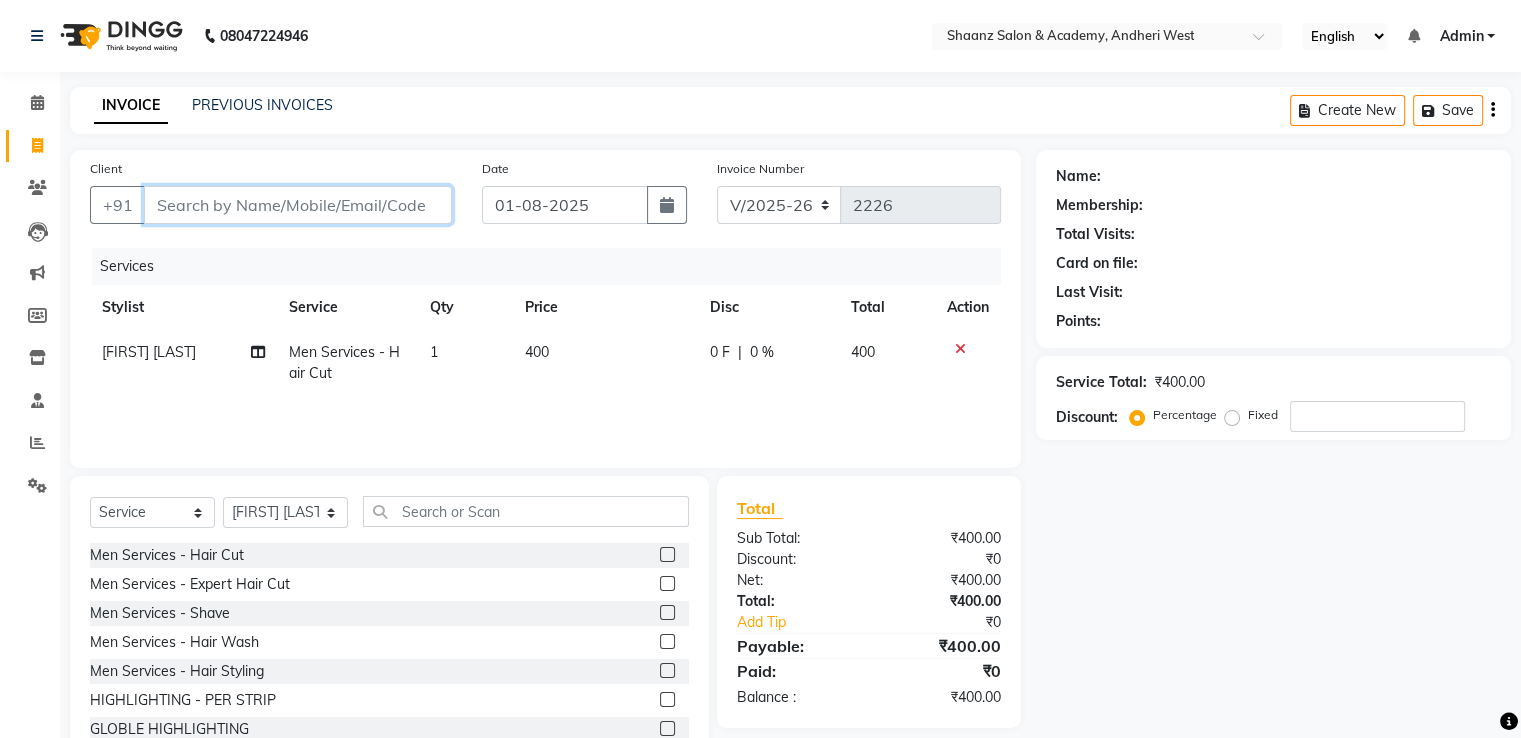 click on "Client" at bounding box center (298, 205) 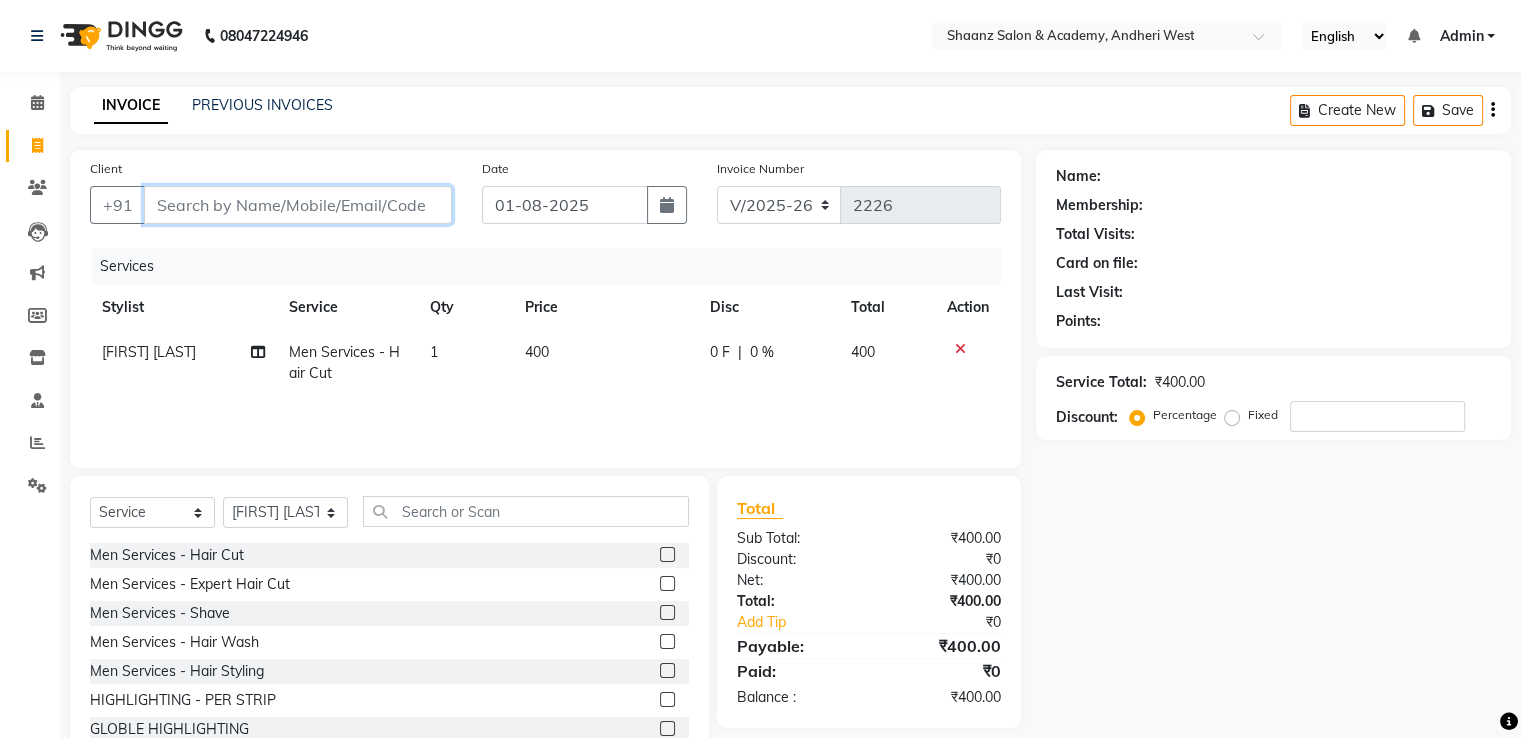 type on "9" 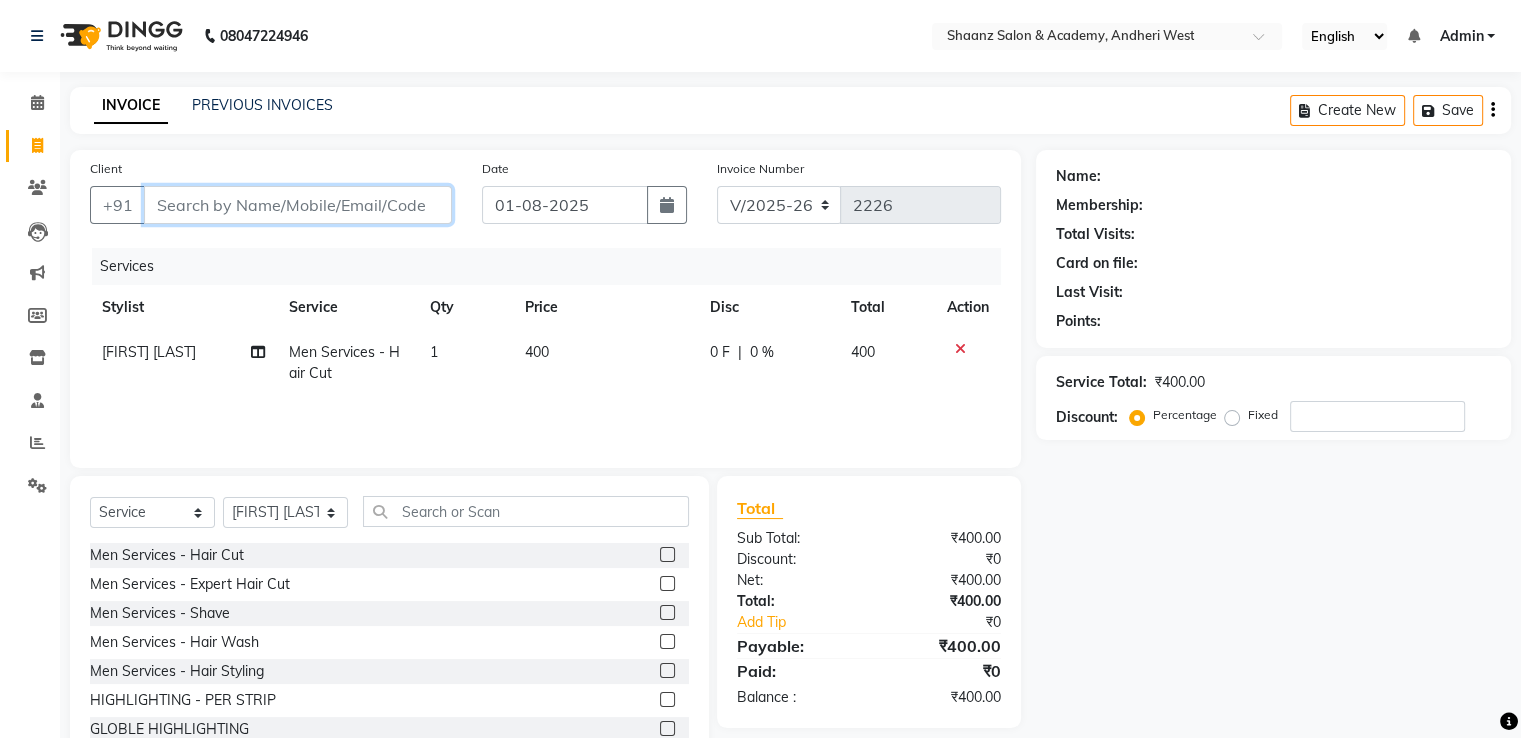 type on "0" 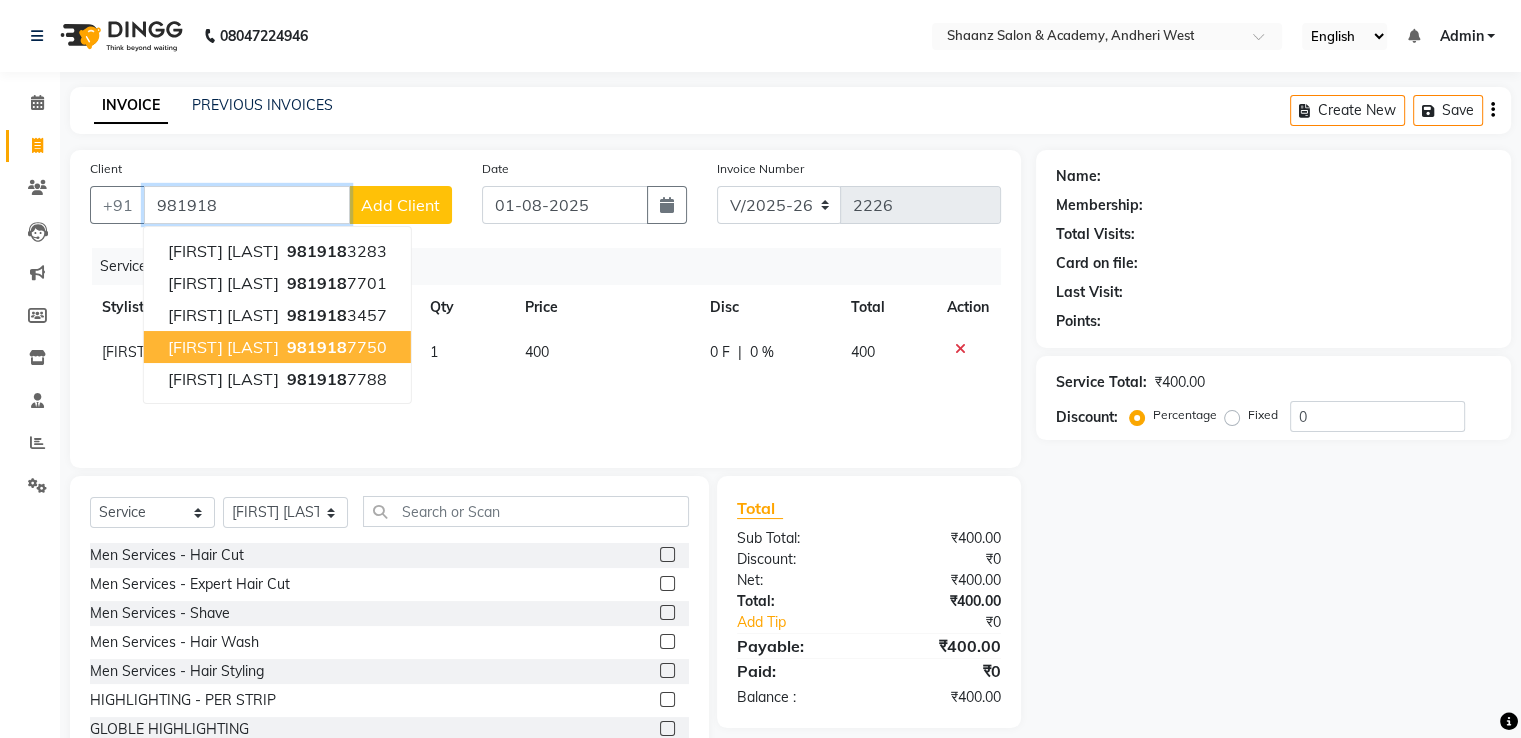 click on "981918" at bounding box center (317, 347) 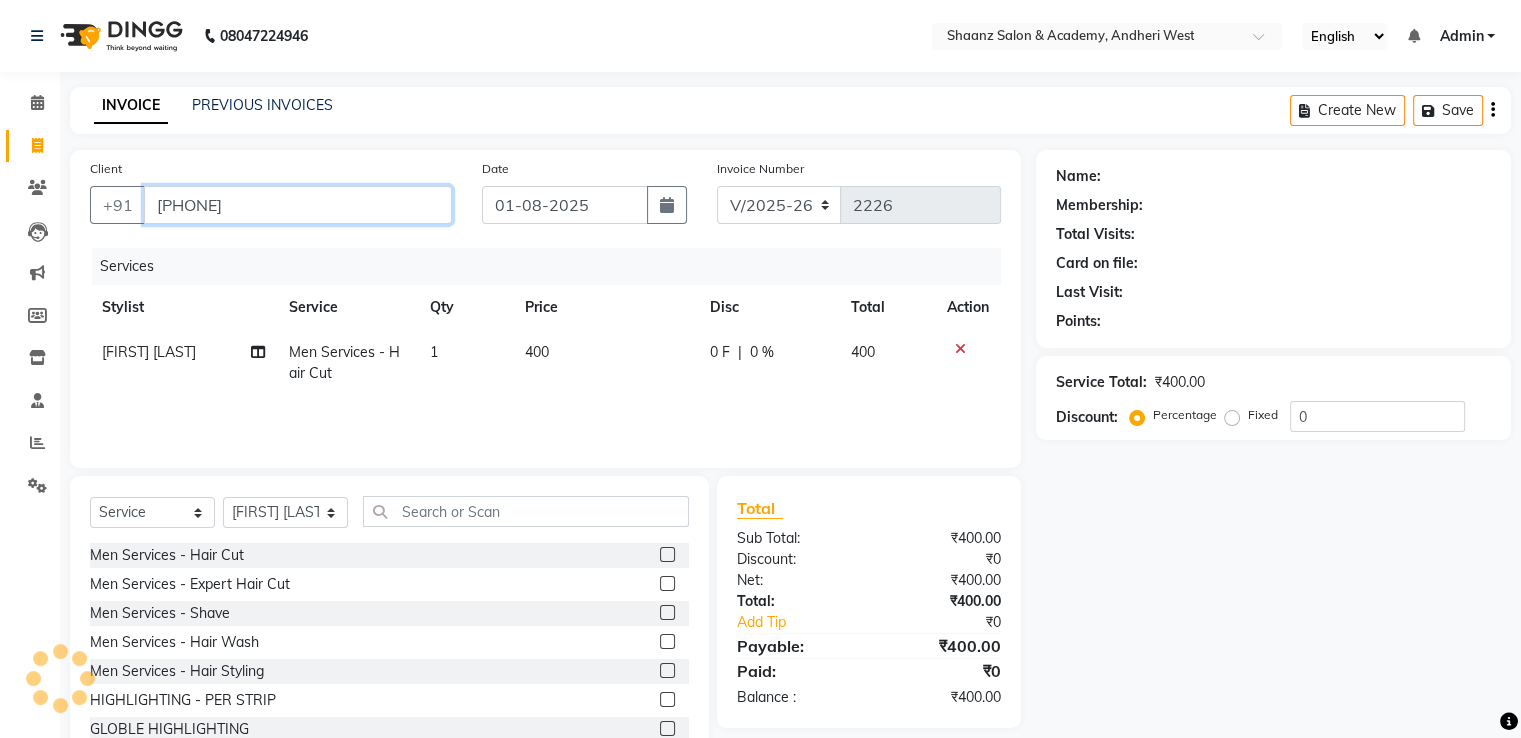 type on "[PHONE]" 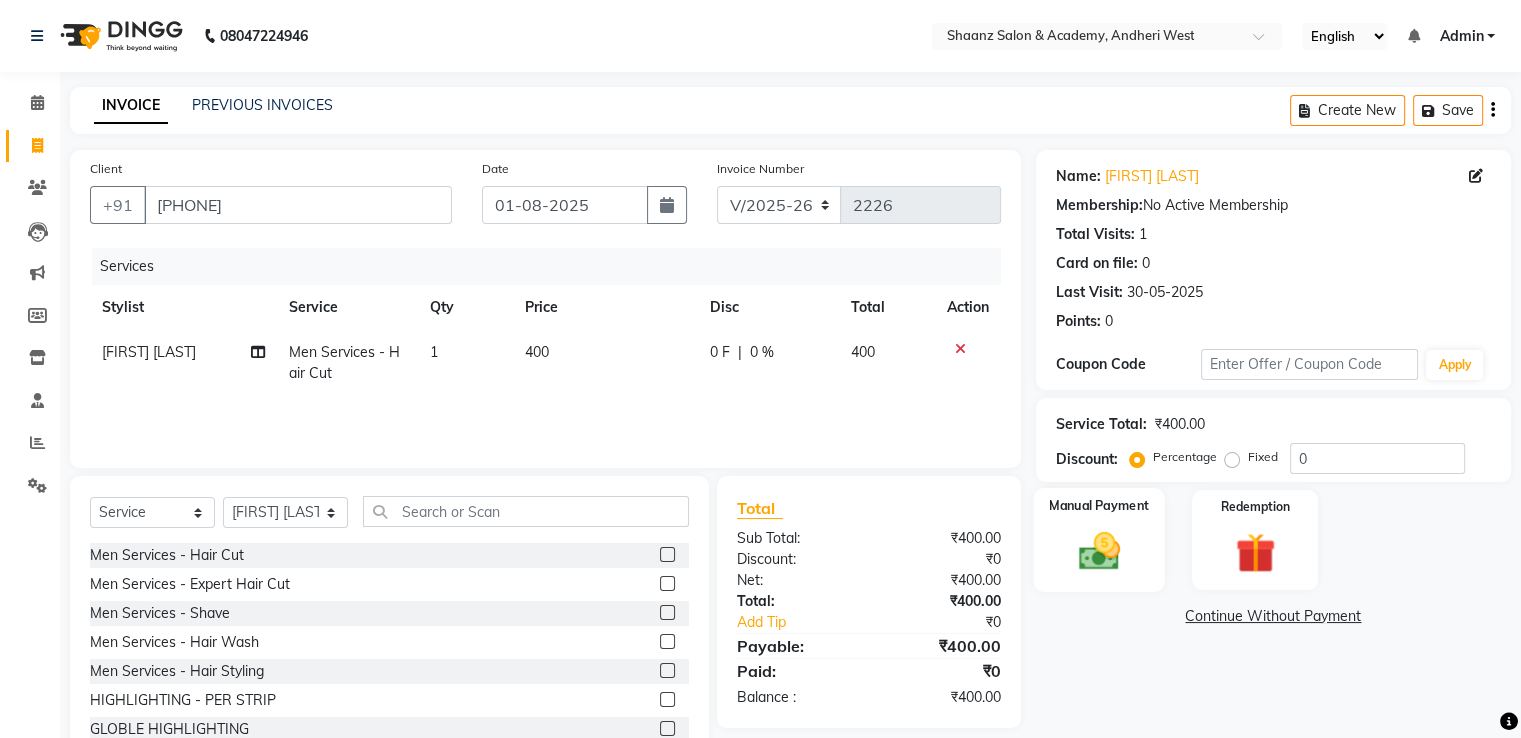click 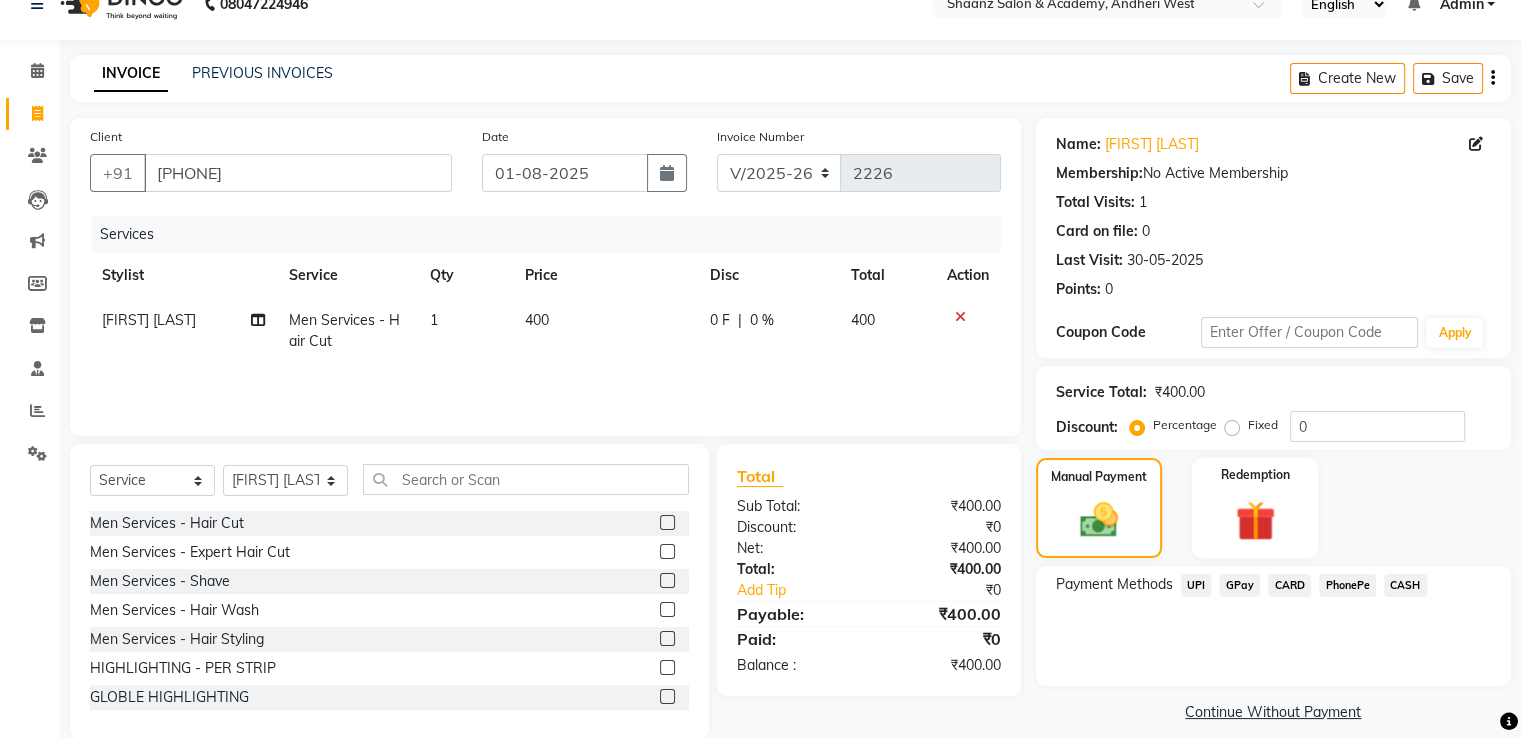 scroll, scrollTop: 64, scrollLeft: 0, axis: vertical 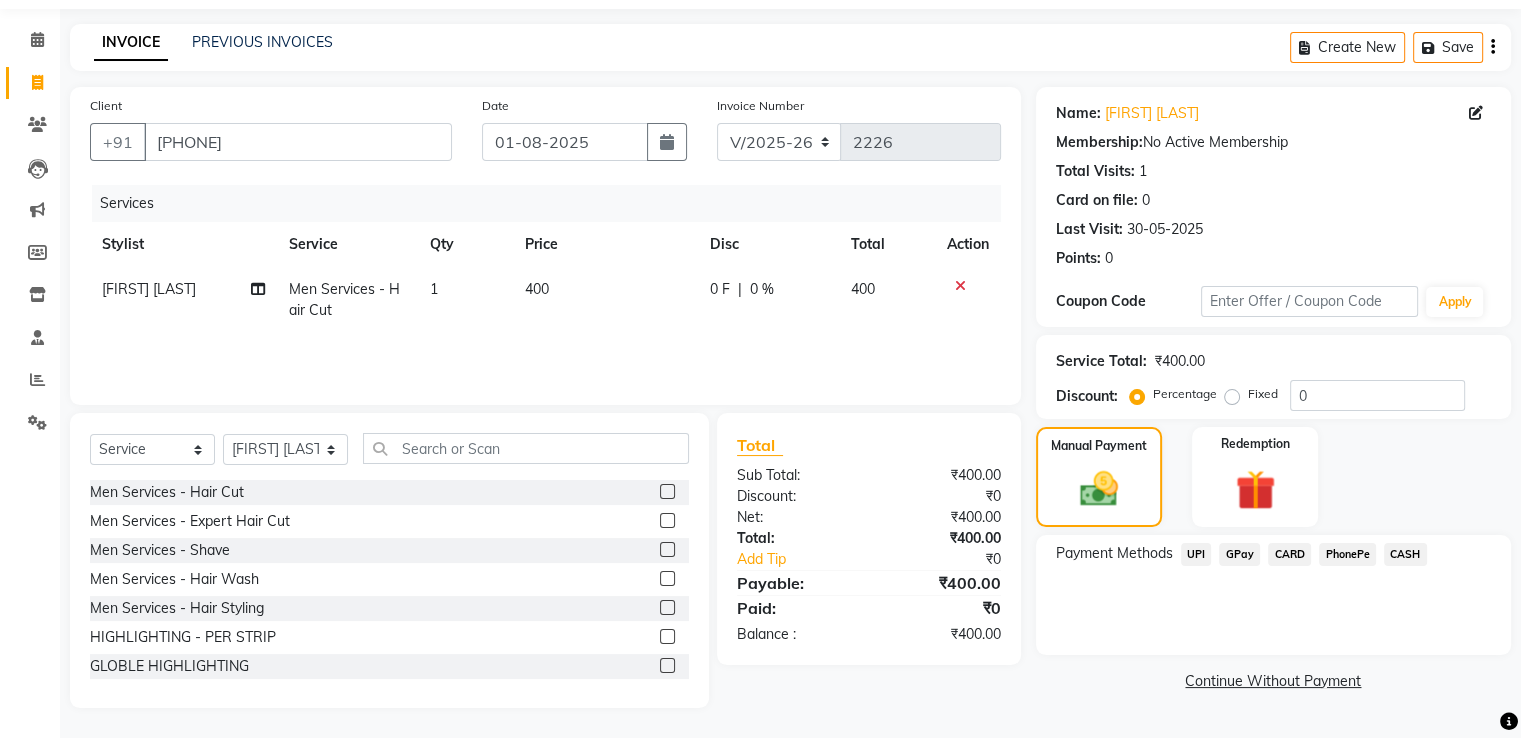 click on "GPay" 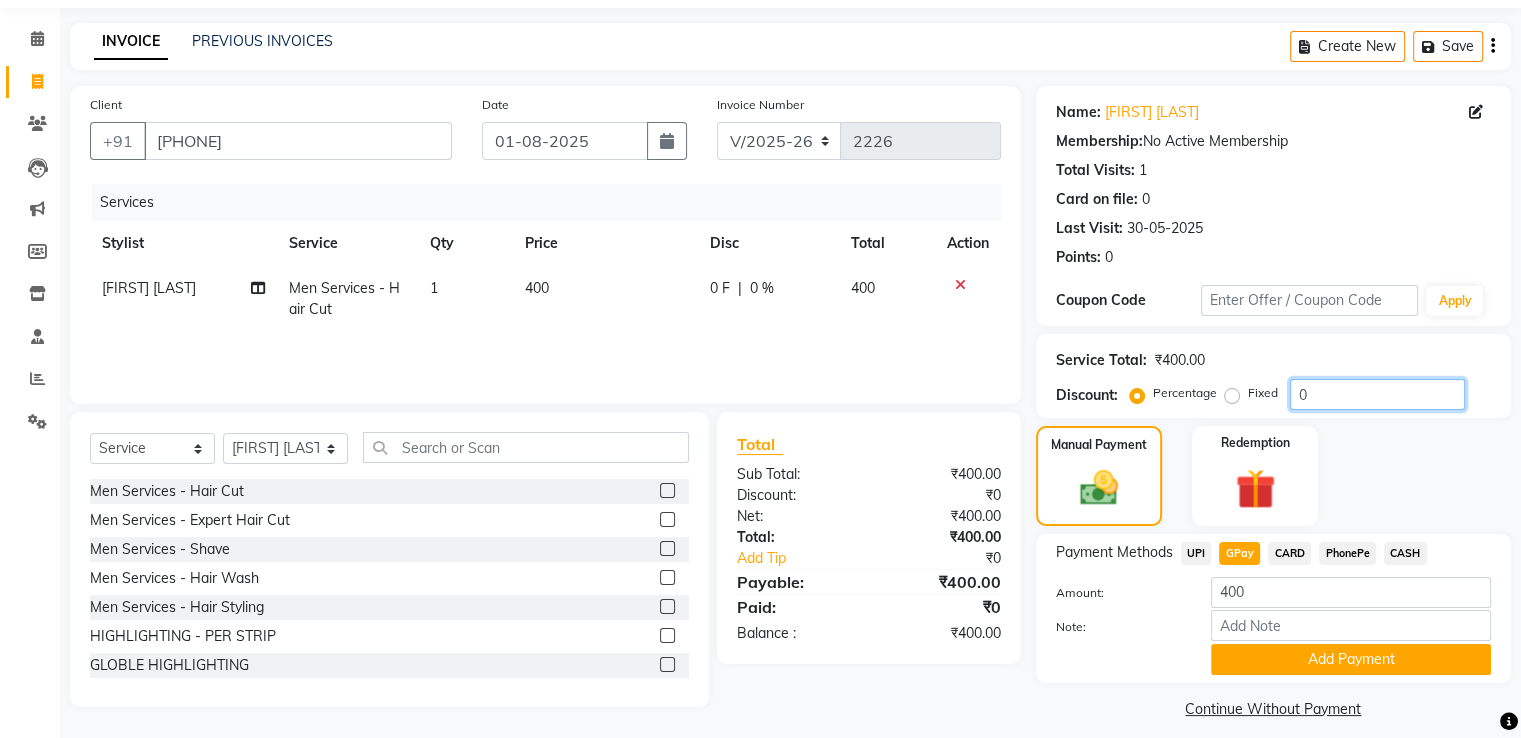 click on "0" 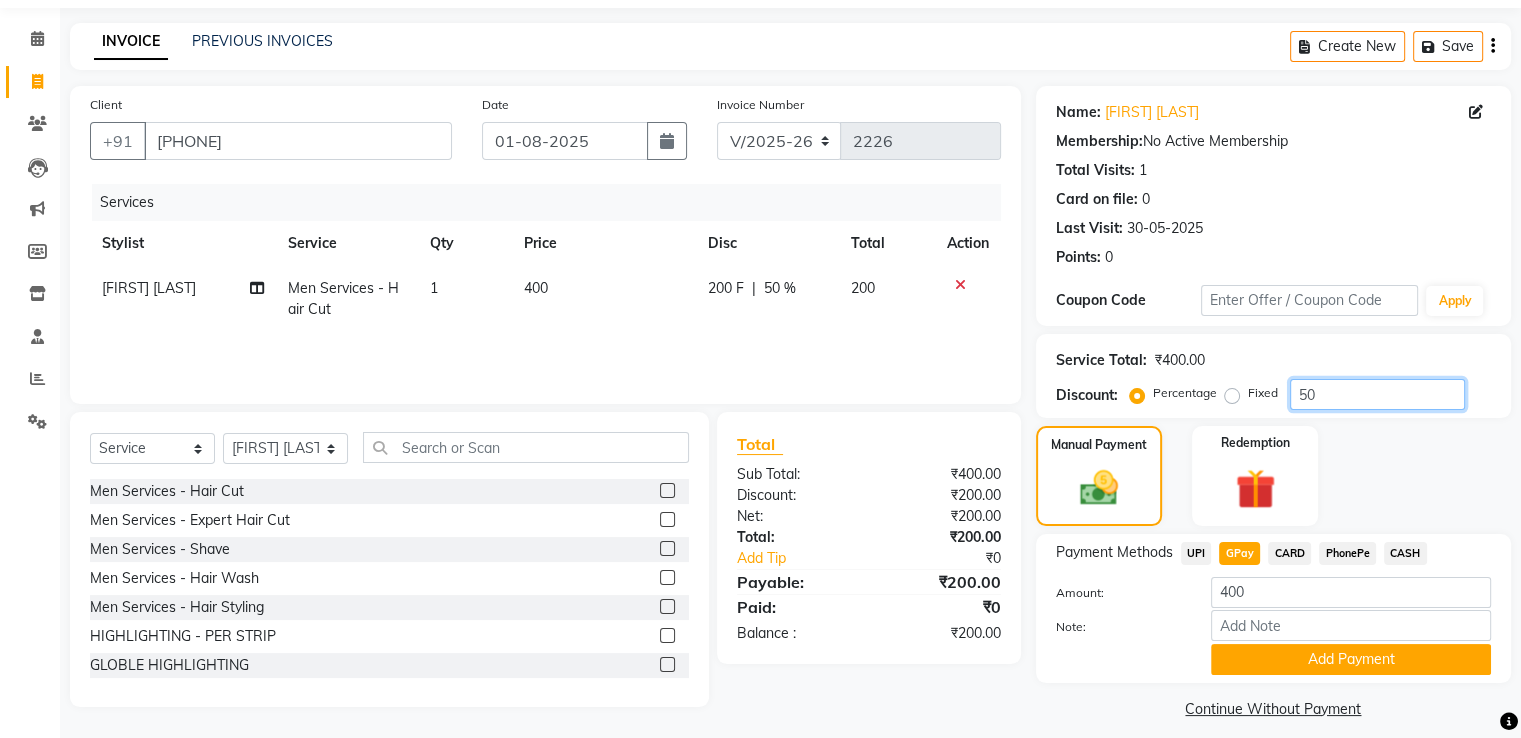 type on "50" 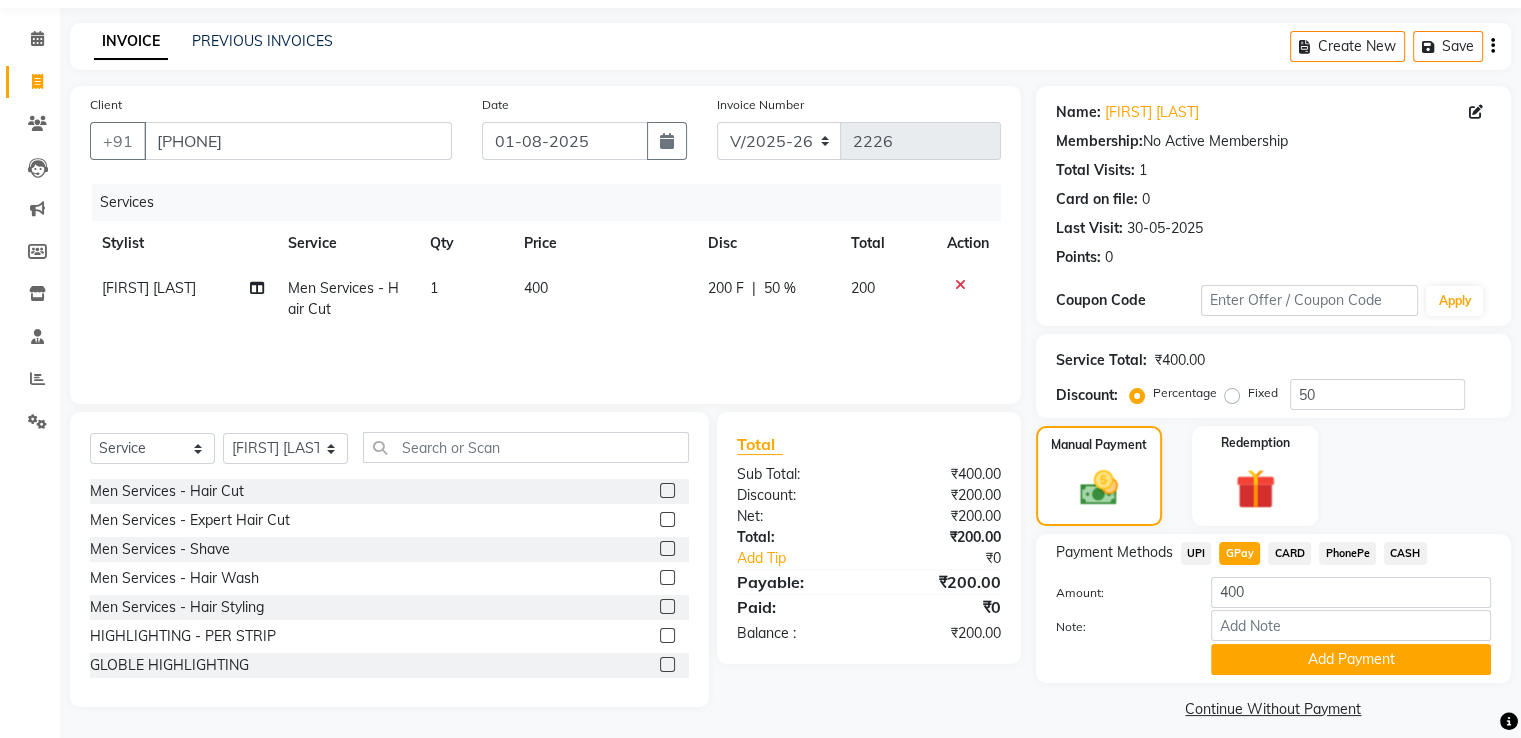 click on "CASH" 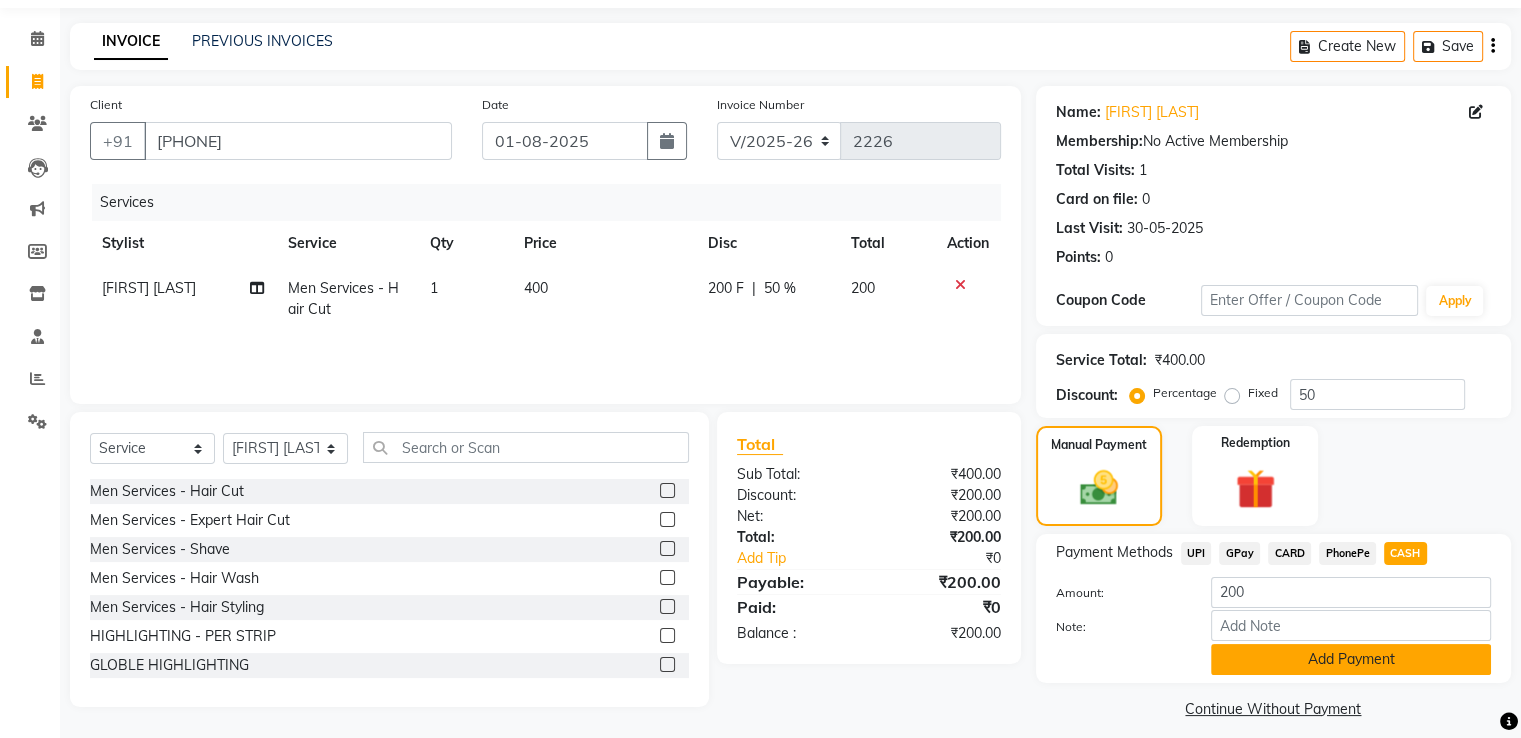 click on "Add Payment" 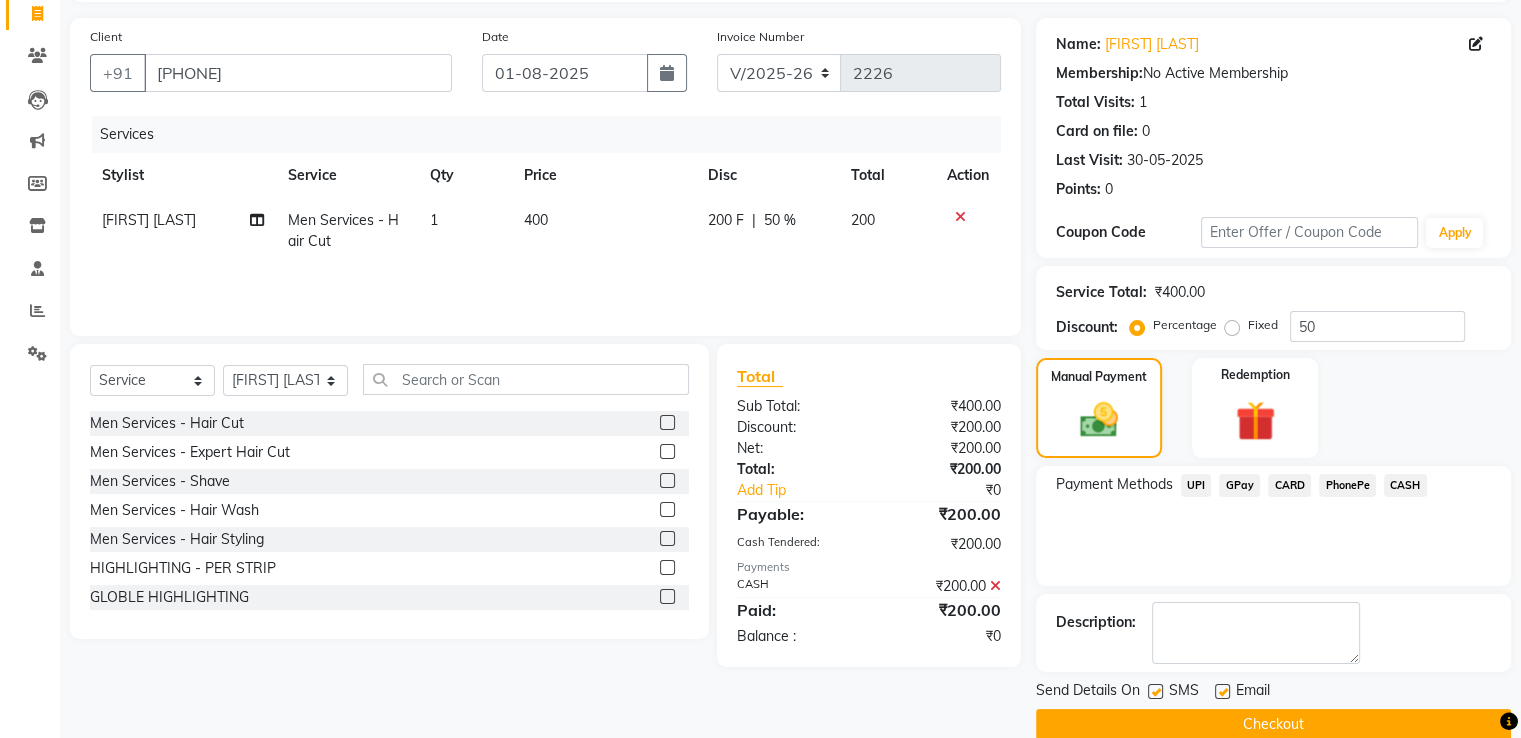 scroll, scrollTop: 163, scrollLeft: 0, axis: vertical 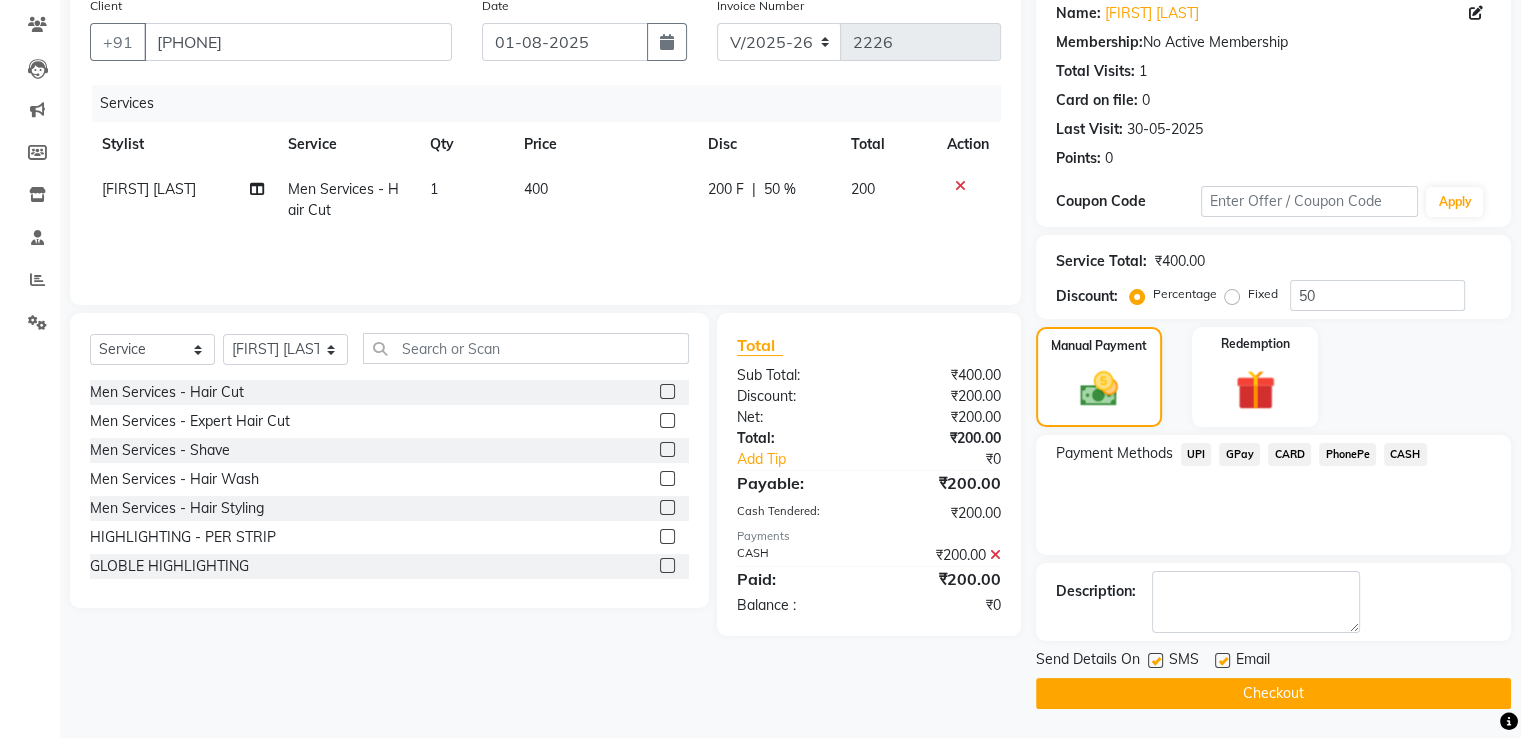 click 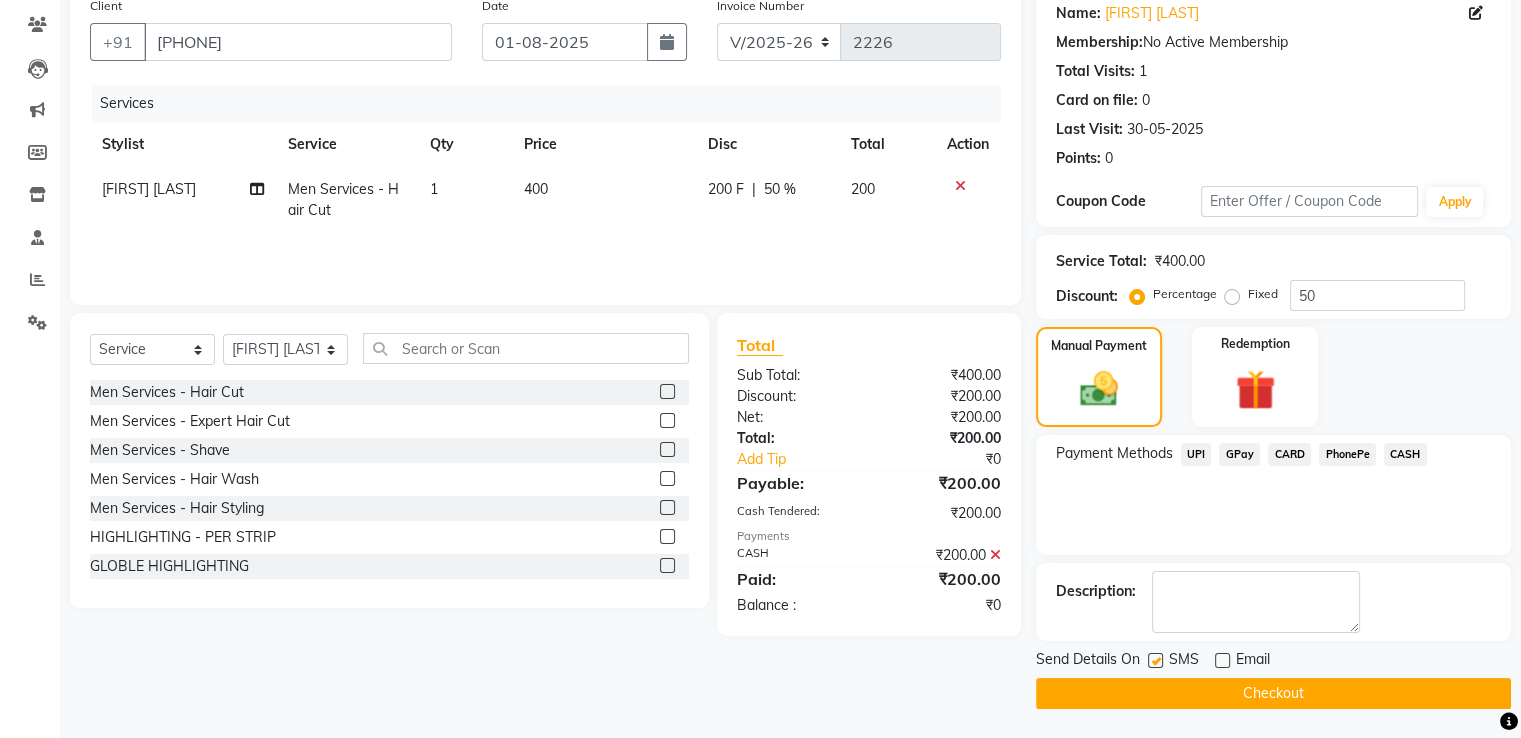 click 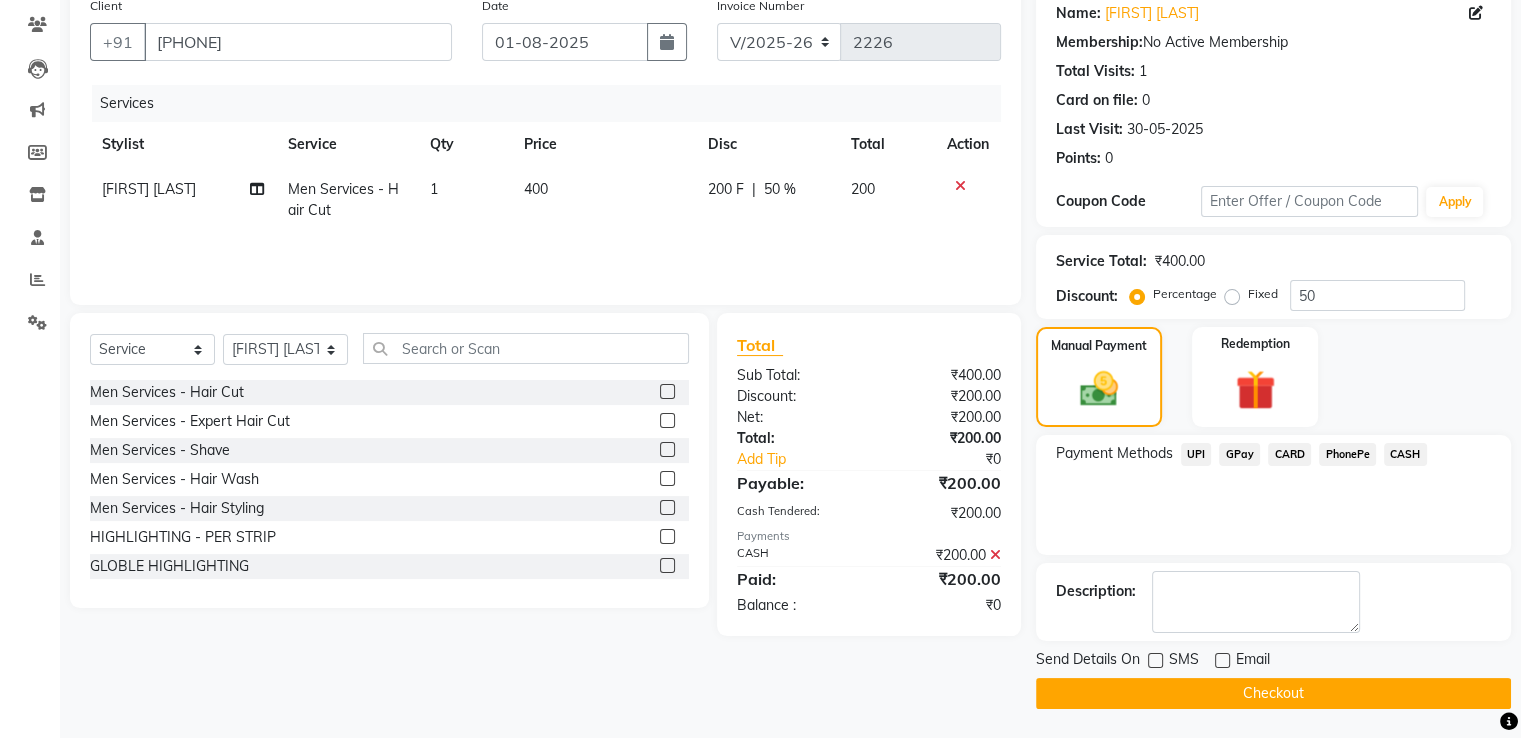 click on "Checkout" 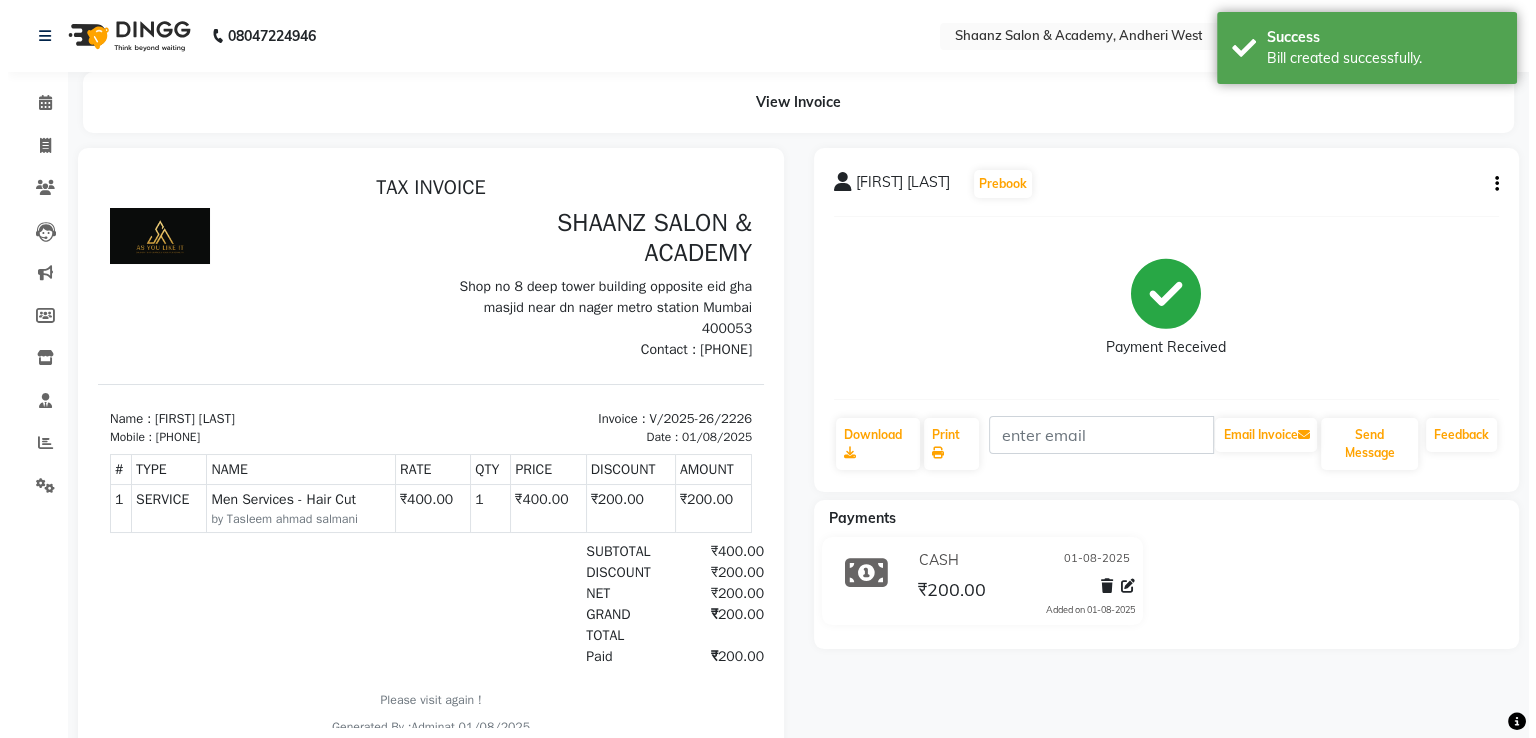 scroll, scrollTop: 0, scrollLeft: 0, axis: both 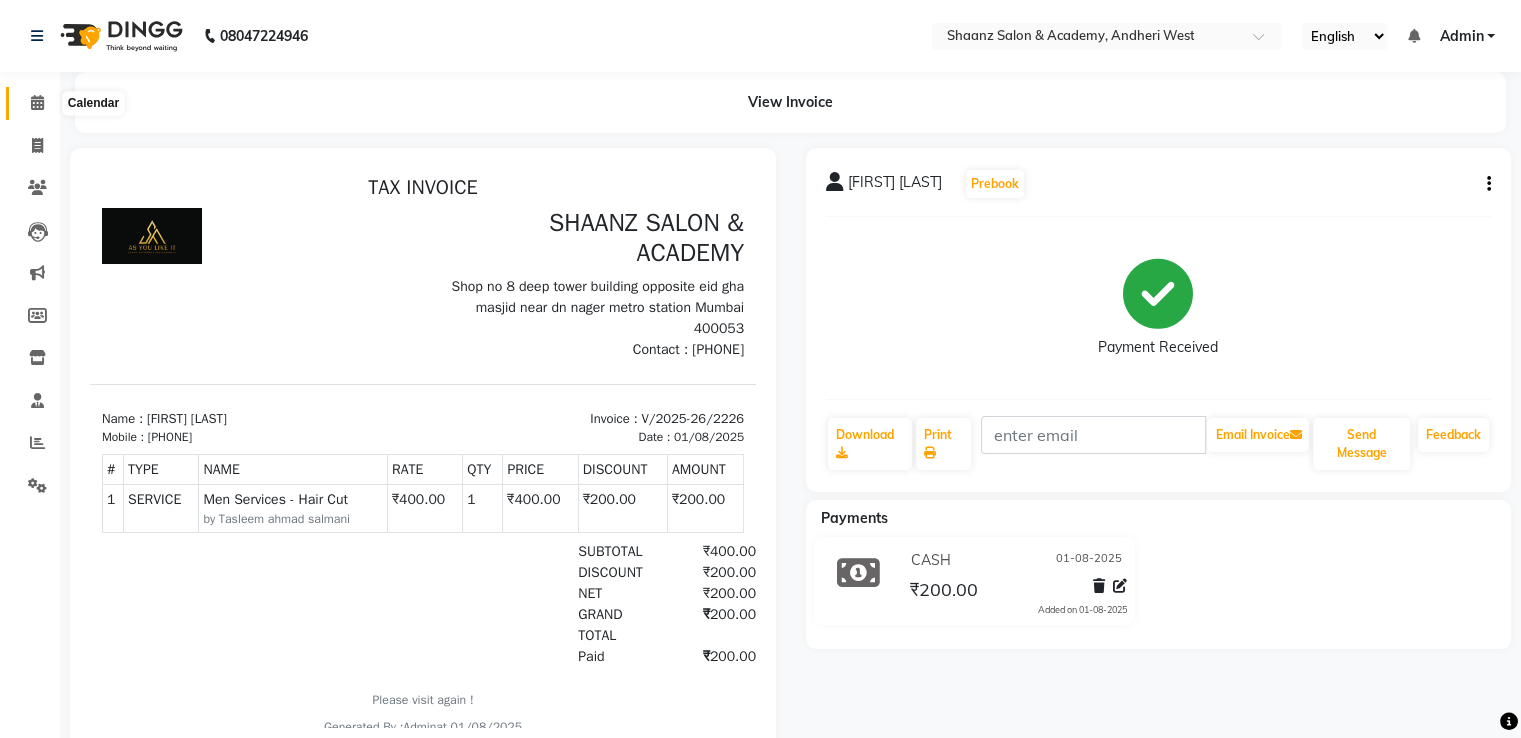 click 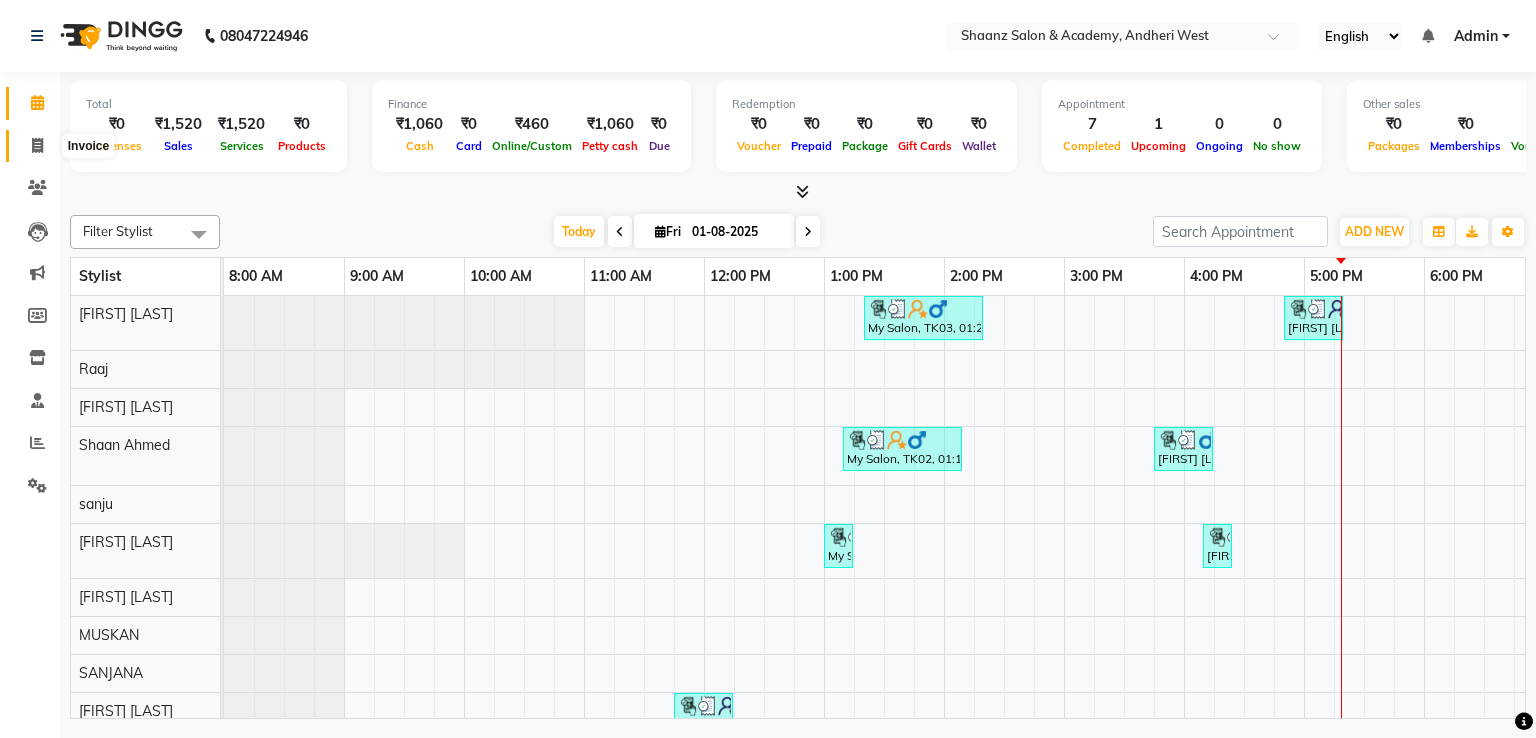 click 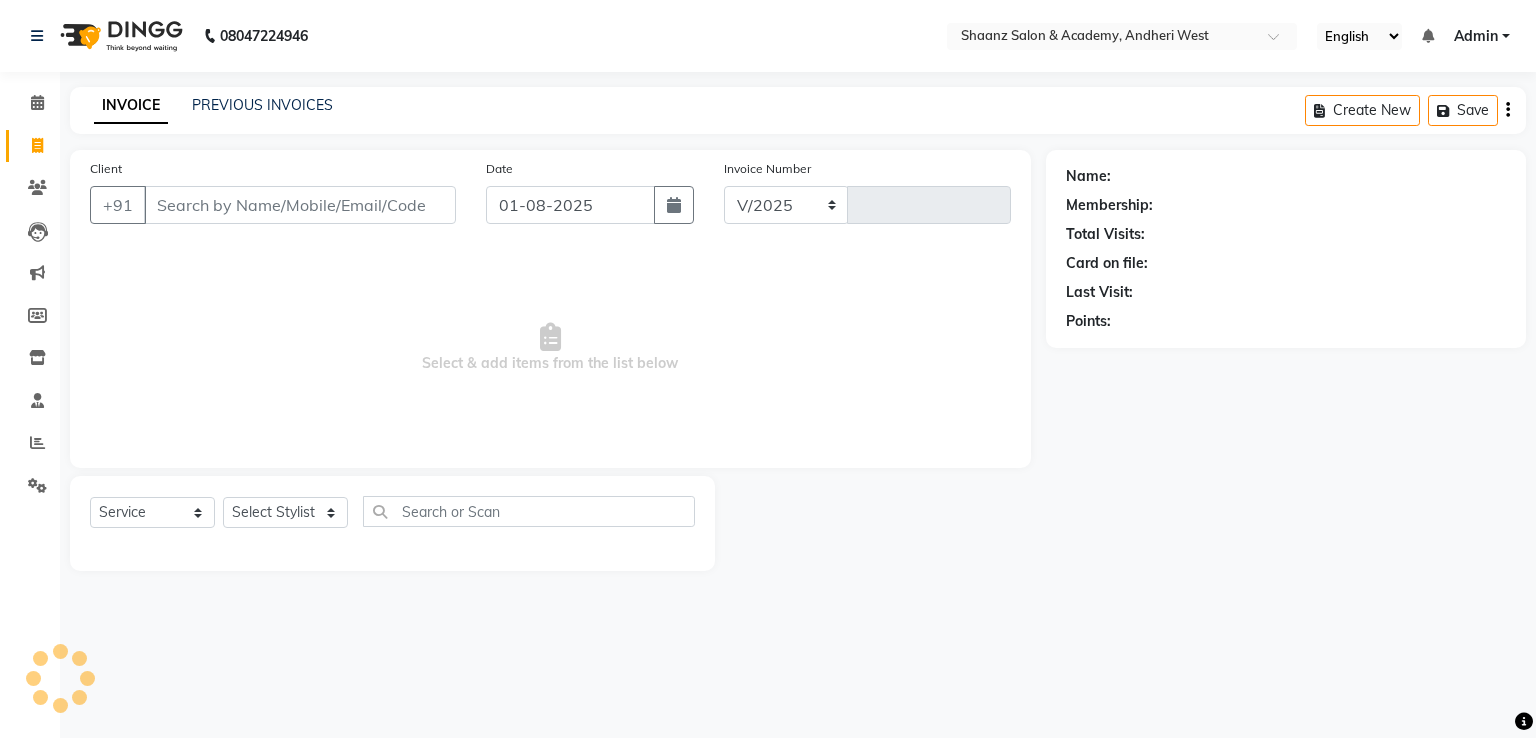 select on "6360" 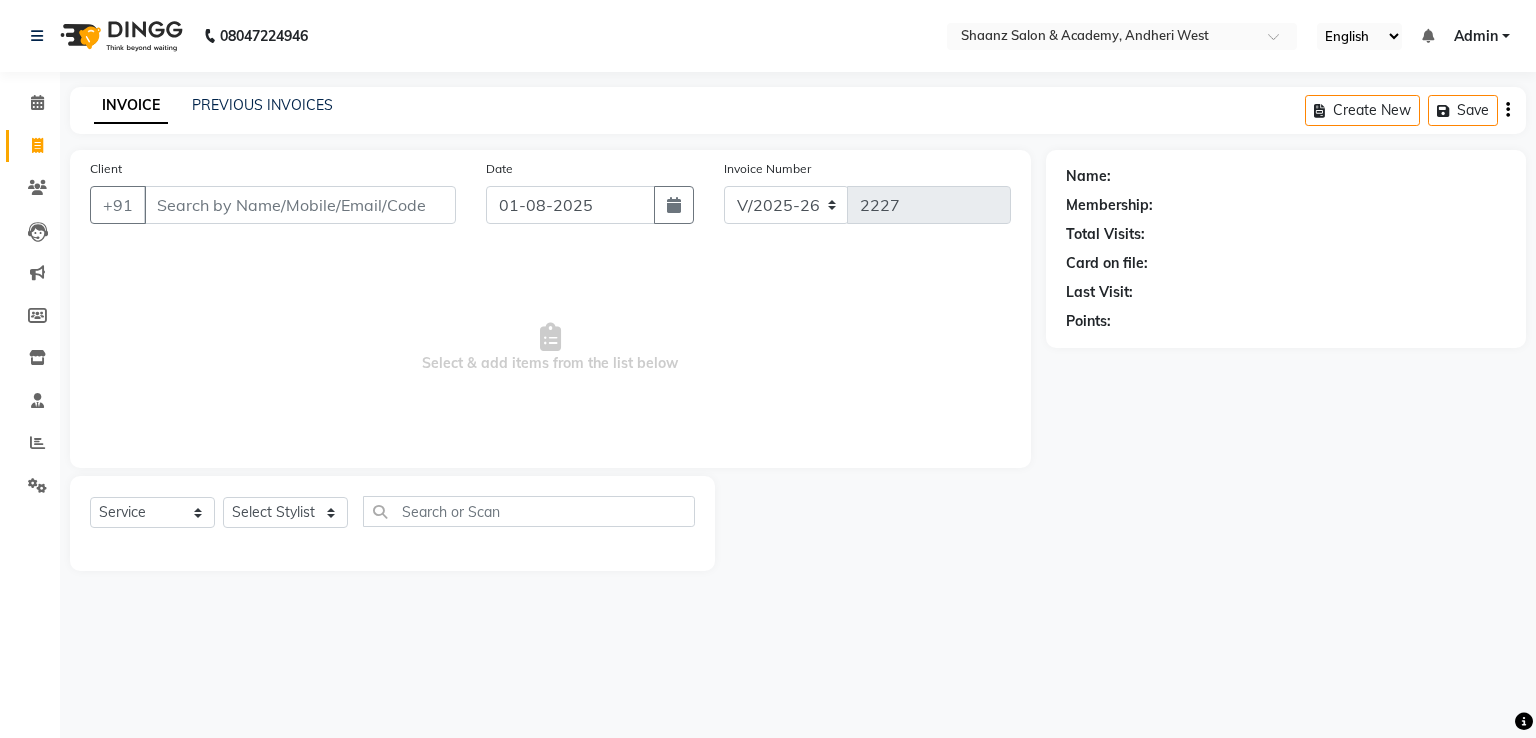 type 